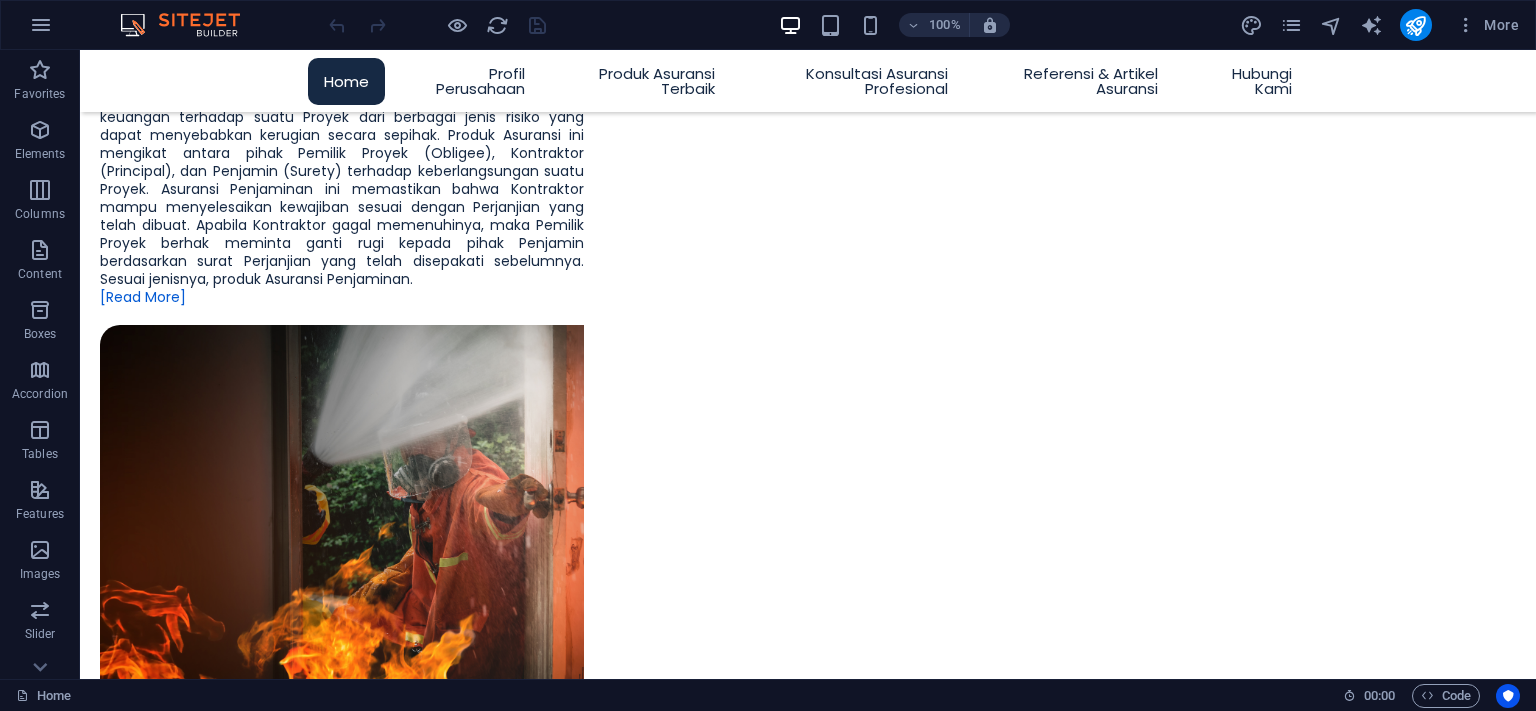 scroll, scrollTop: 3376, scrollLeft: 0, axis: vertical 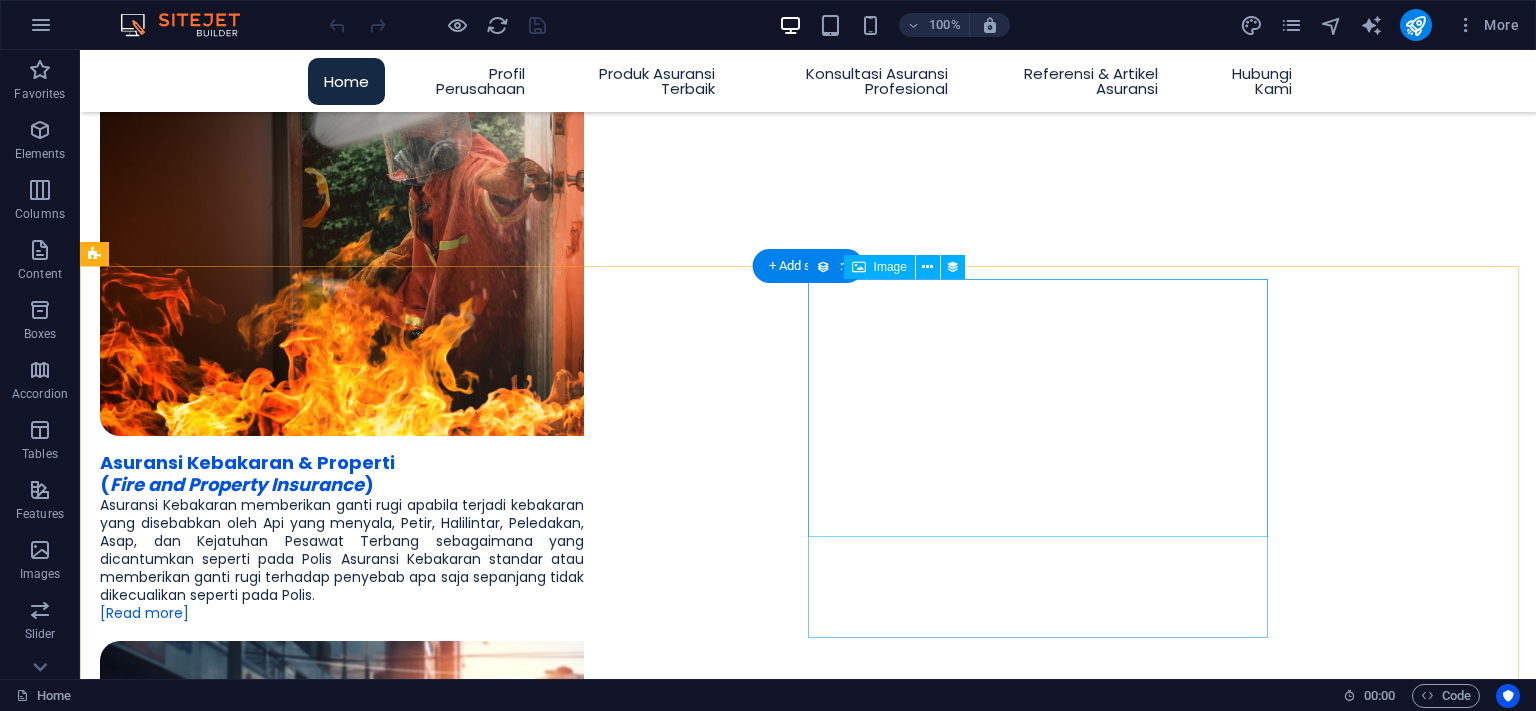 click at bounding box center [808, 4097] 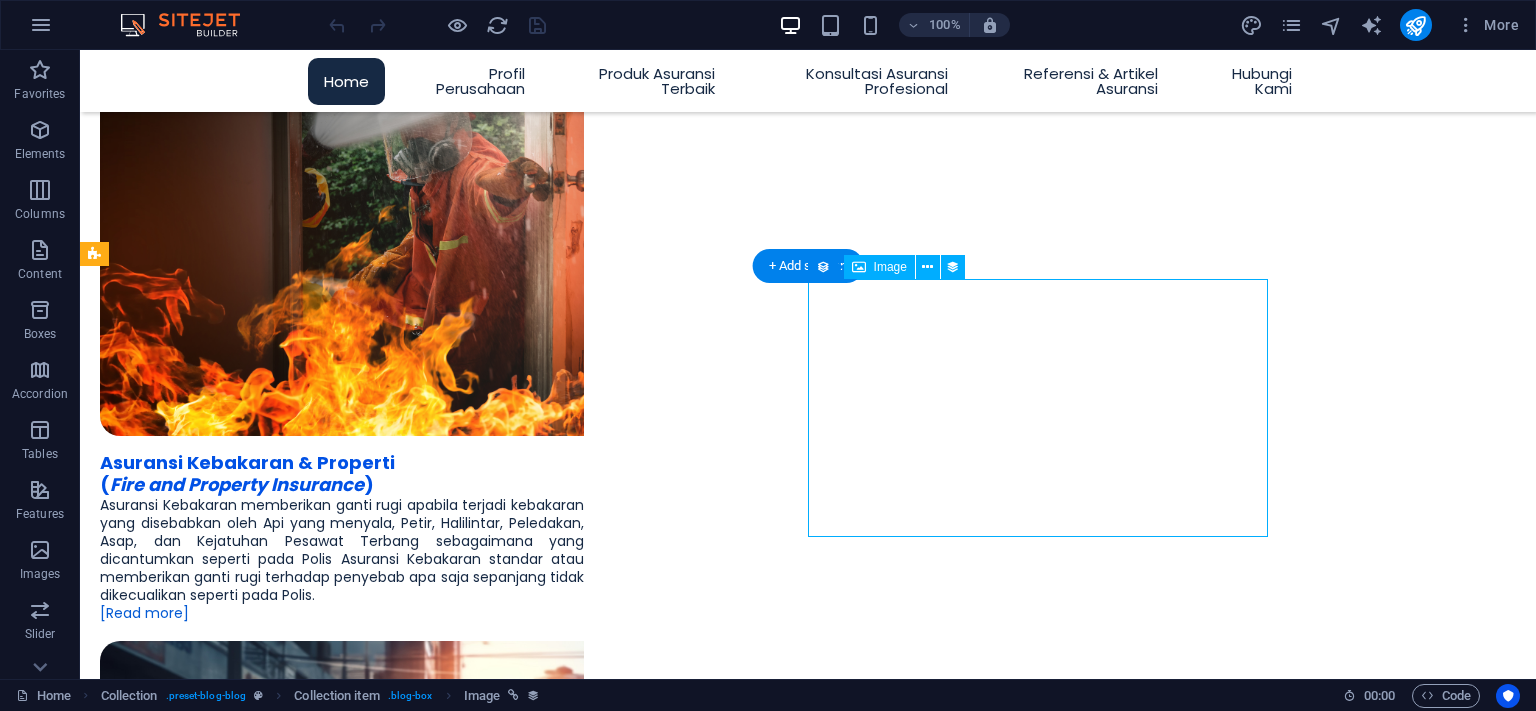 click at bounding box center (808, 4097) 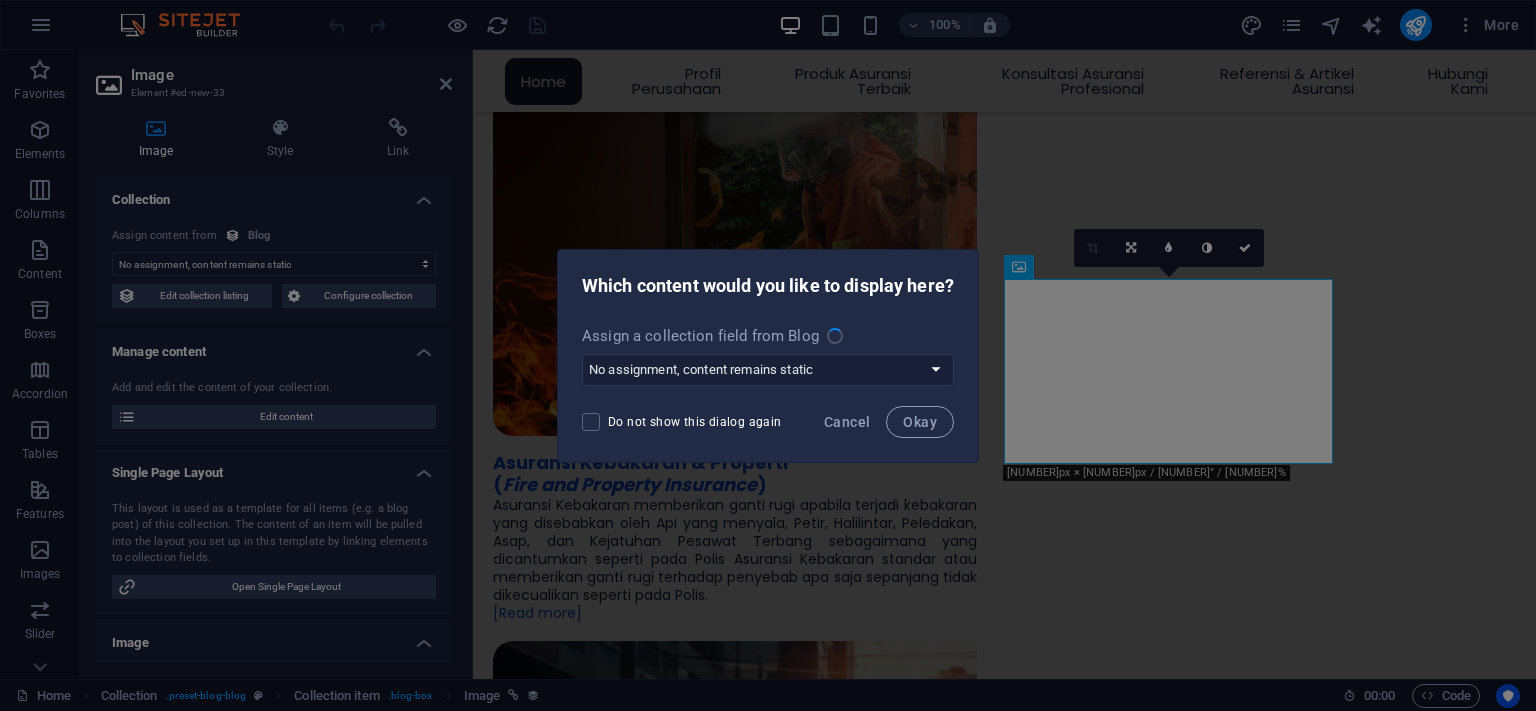 select on "image" 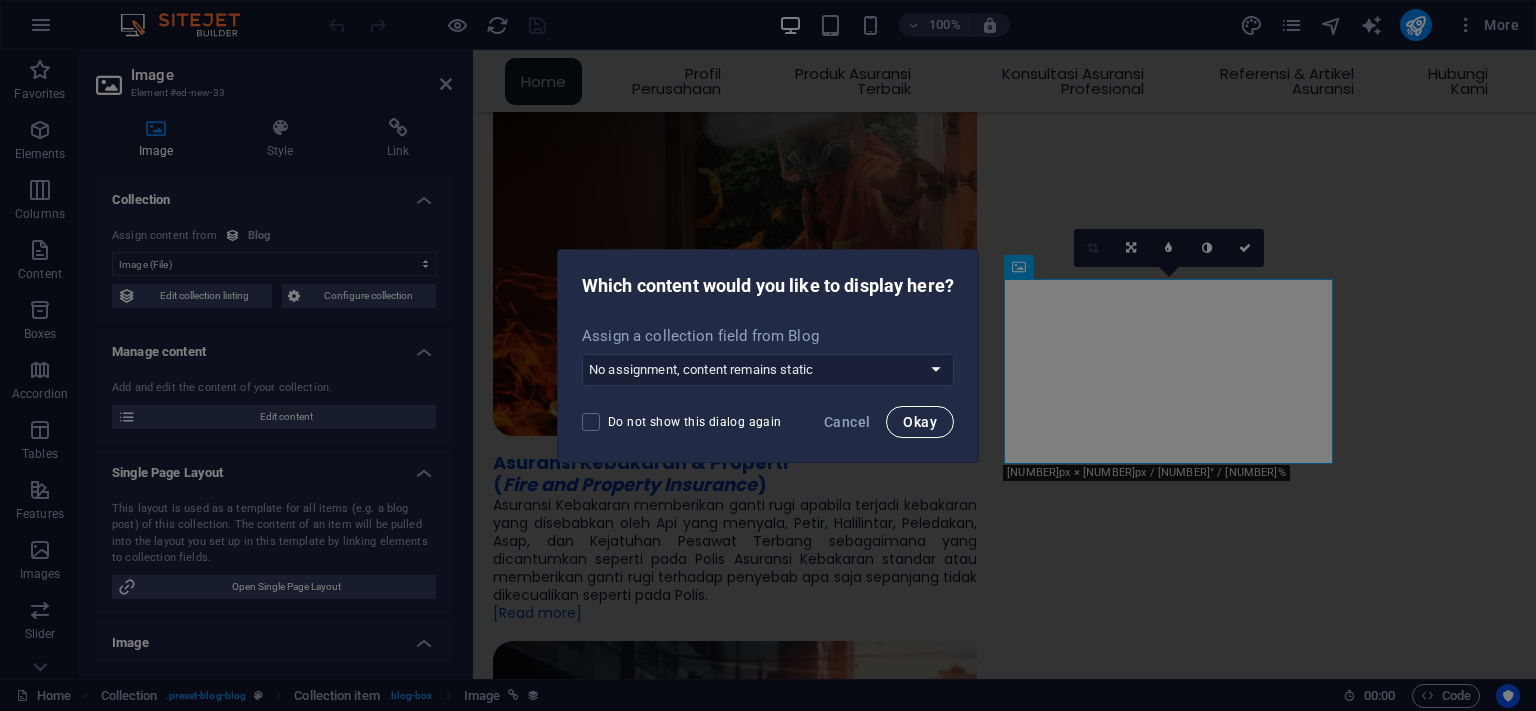 click on "Okay" at bounding box center (920, 422) 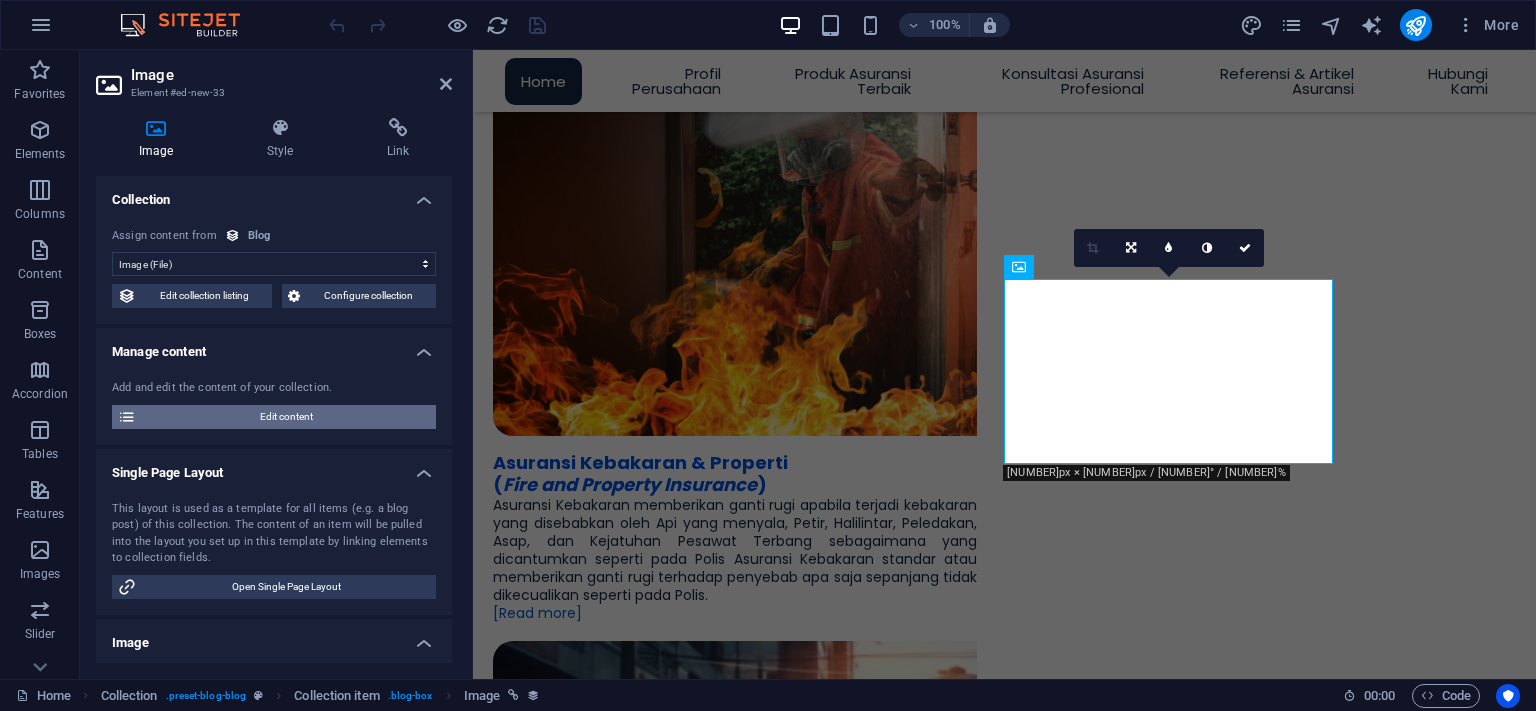 click on "Edit content" at bounding box center (286, 417) 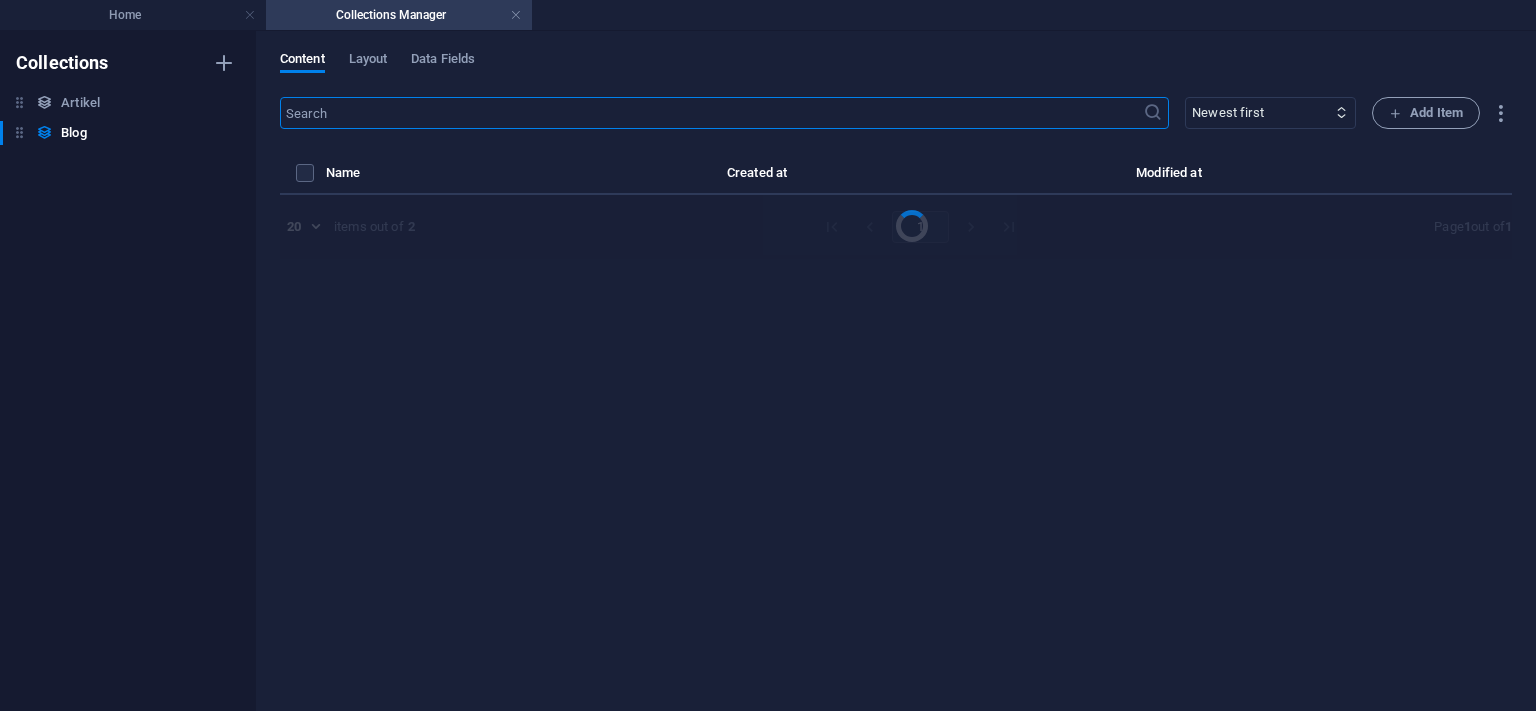 select on "Artikel" 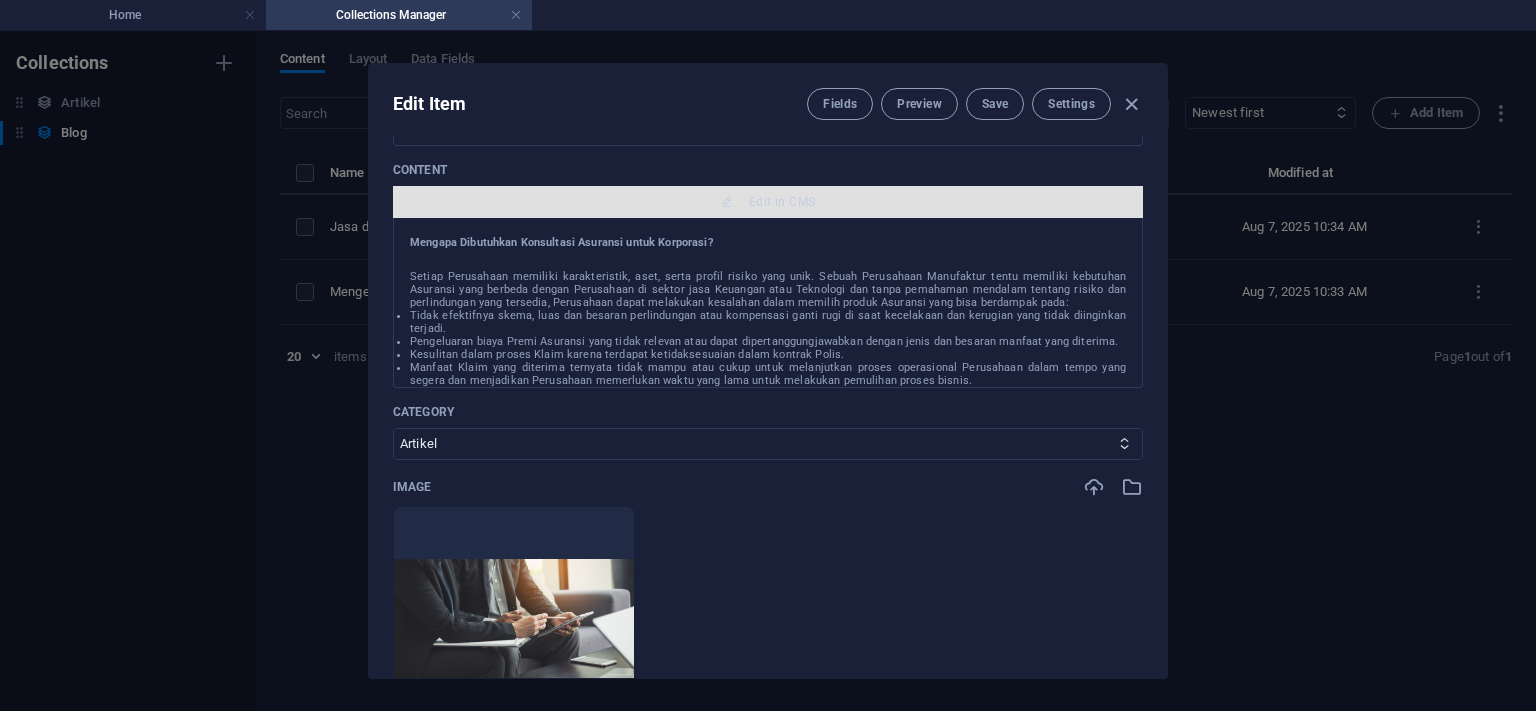 scroll, scrollTop: 273, scrollLeft: 0, axis: vertical 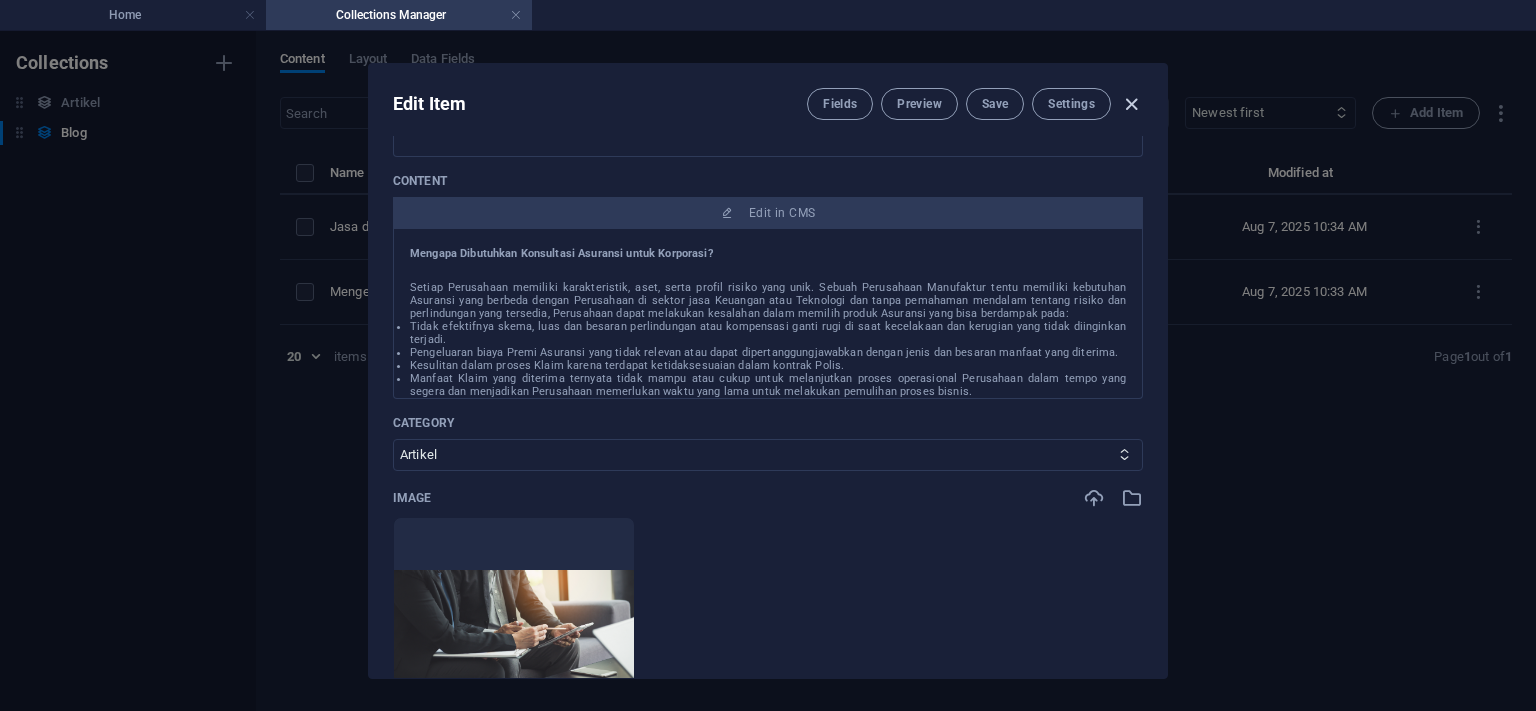 click at bounding box center [1131, 104] 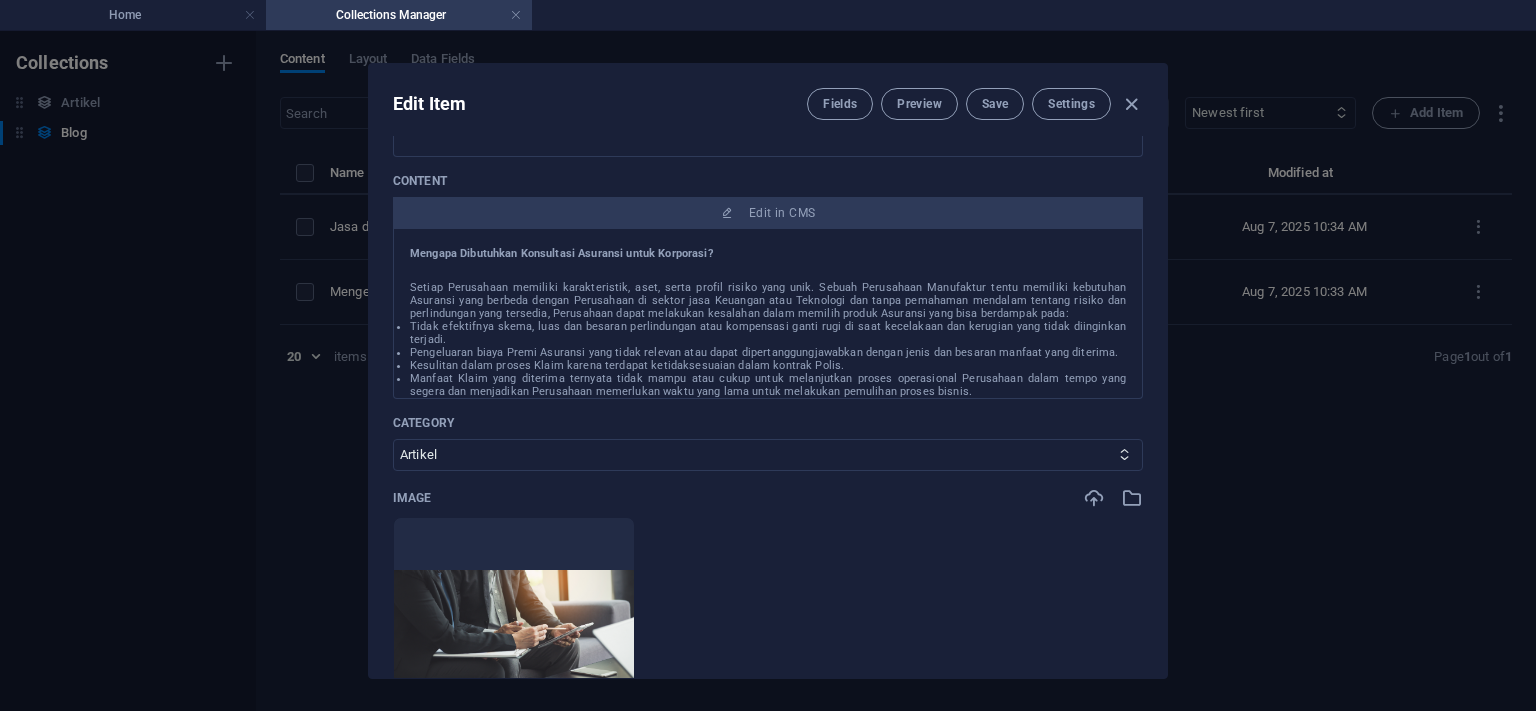 type on "jasa-dan-layanan-konsultasi-kebutuhan-produk-asuransi-umum-untuk-korporasi-sesuai-jenis-dan-tipe-industri" 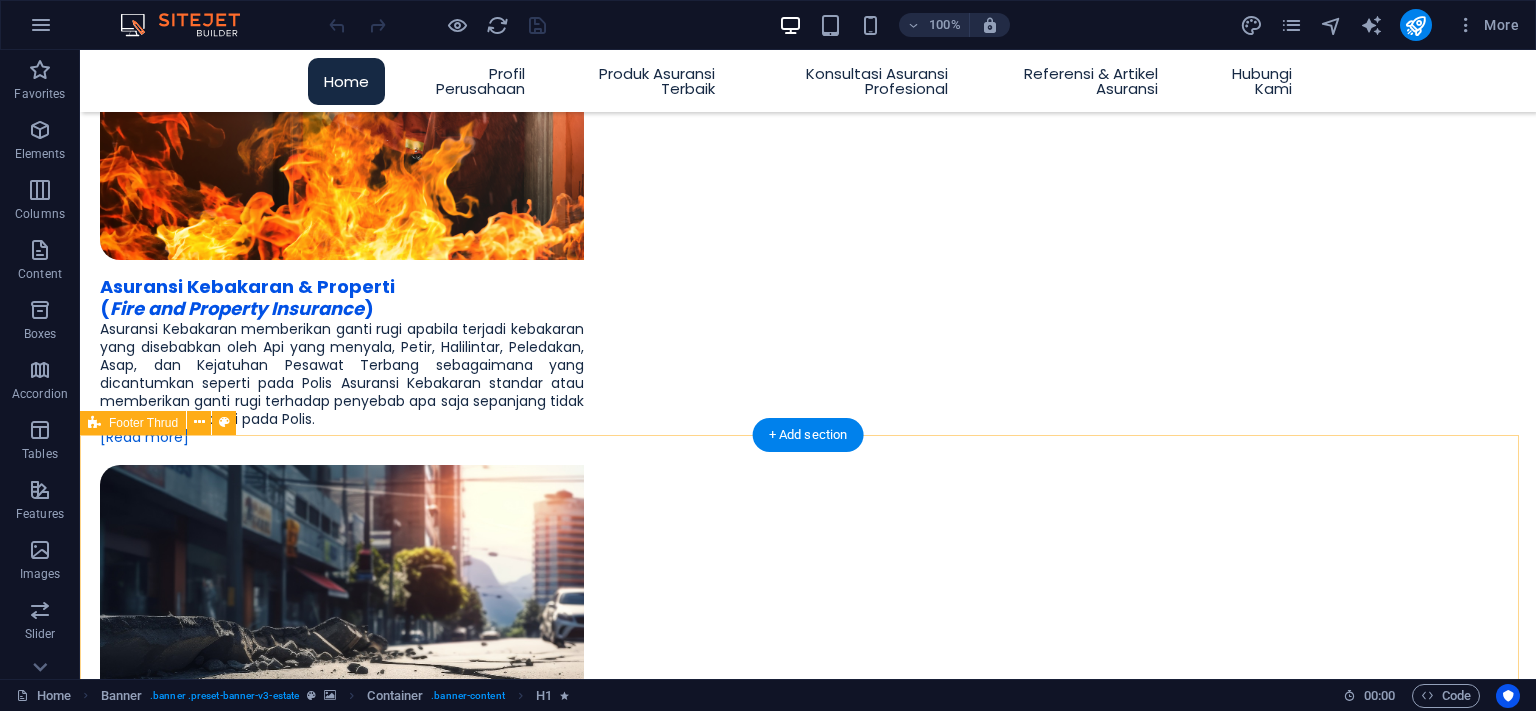 scroll, scrollTop: 3379, scrollLeft: 0, axis: vertical 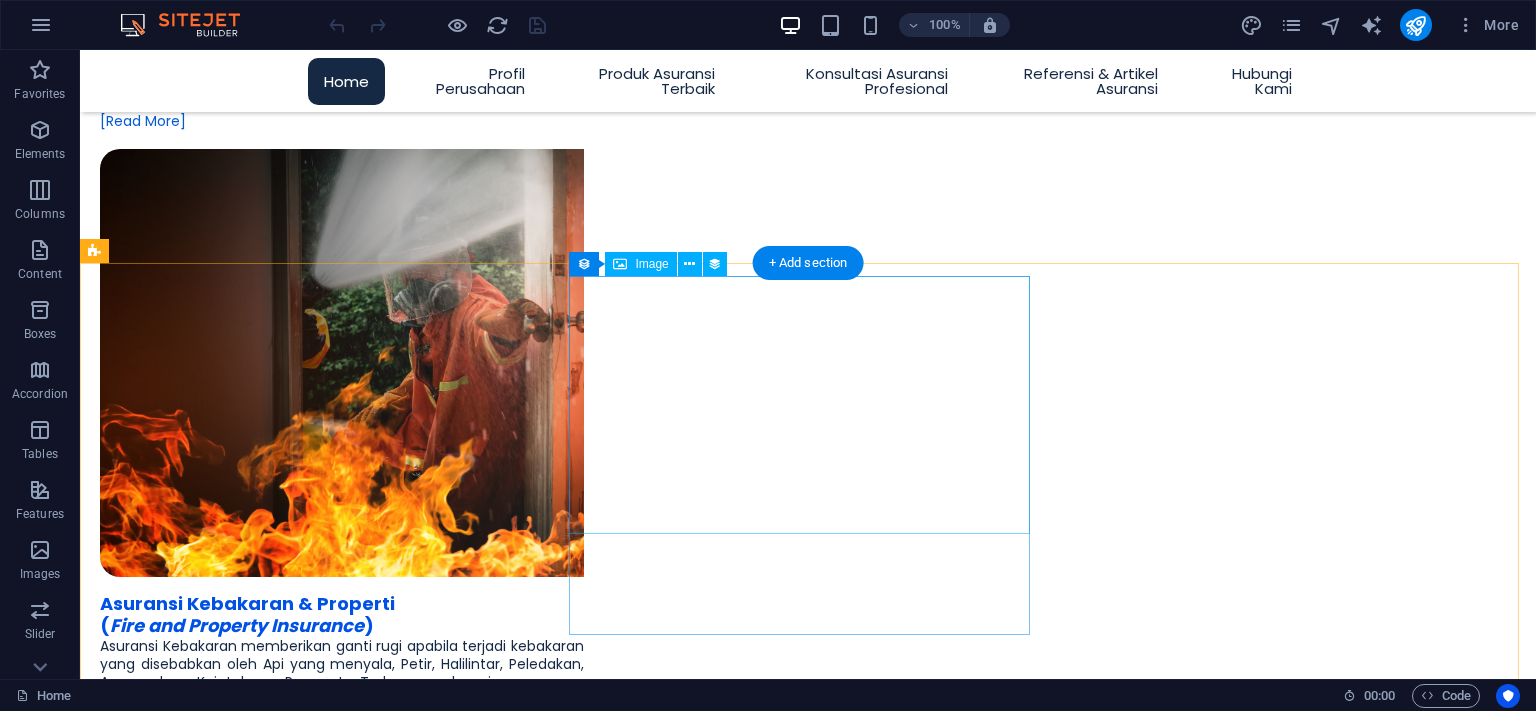 click at bounding box center [808, 4238] 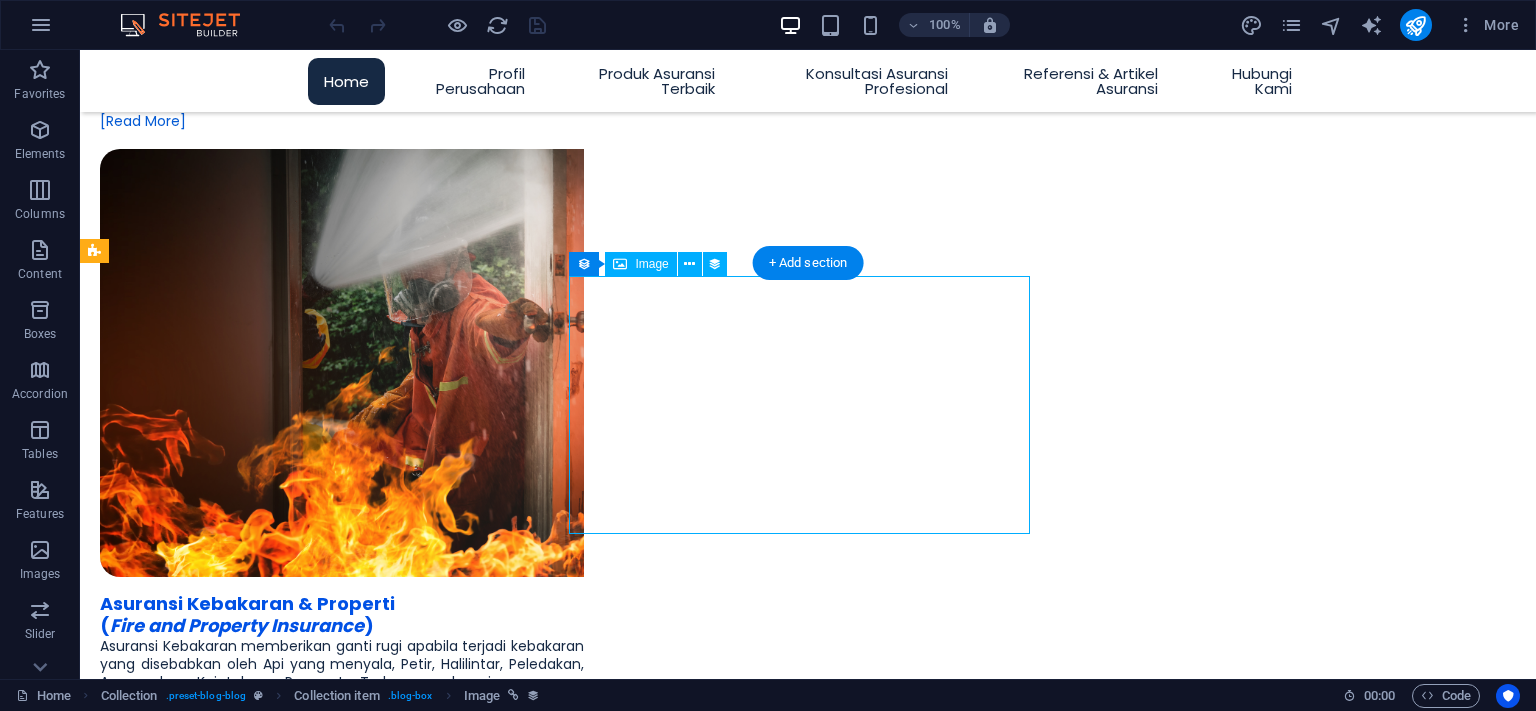click at bounding box center [808, 4238] 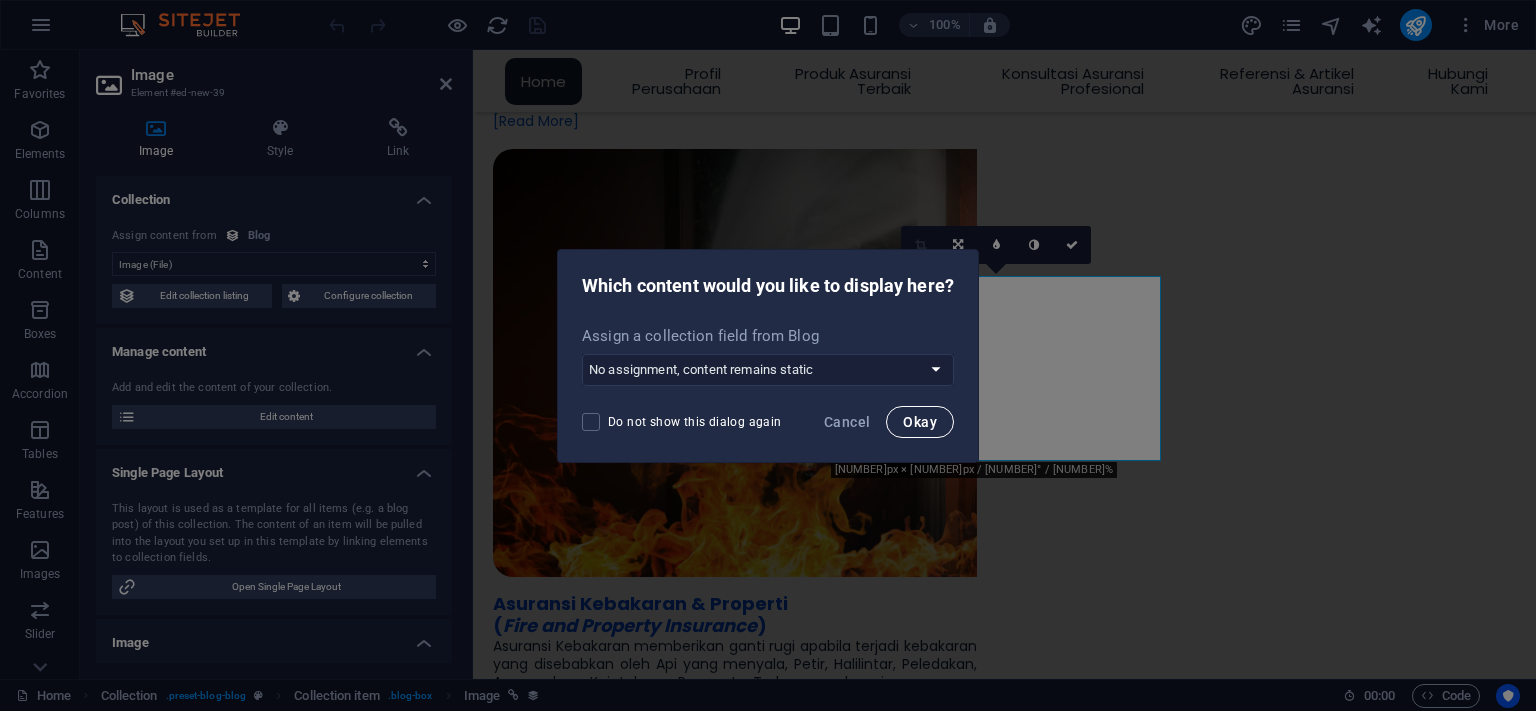 click on "Okay" at bounding box center (920, 422) 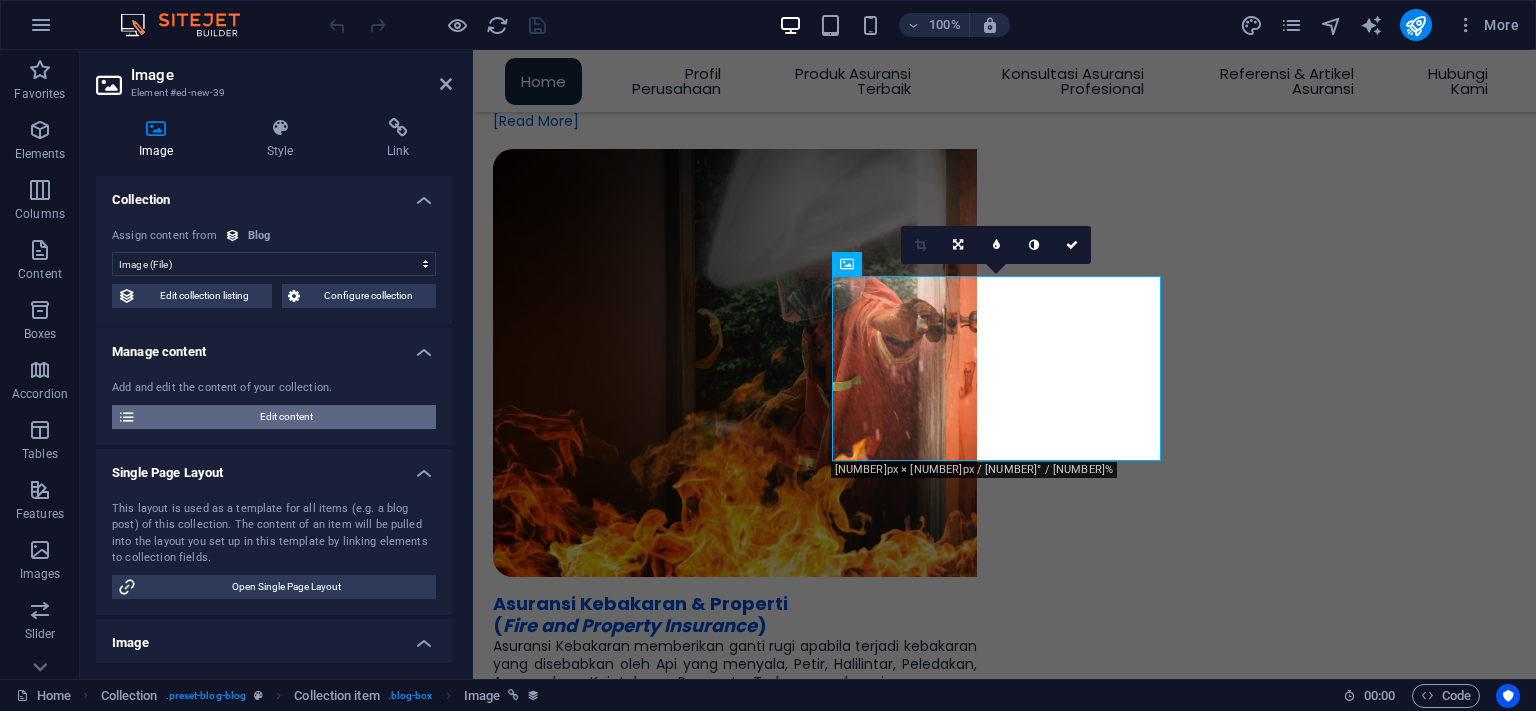 click on "Edit content" at bounding box center (286, 417) 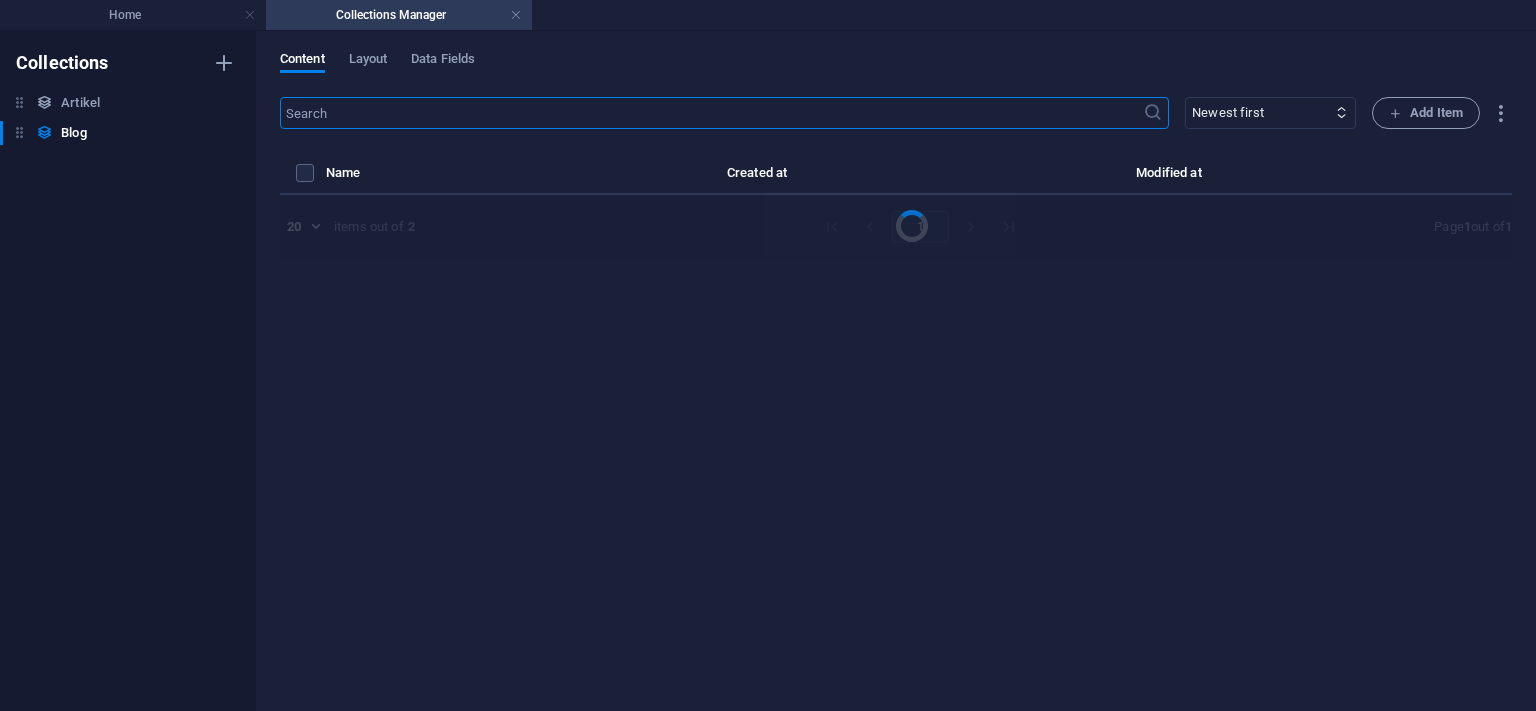 select on "Artikel" 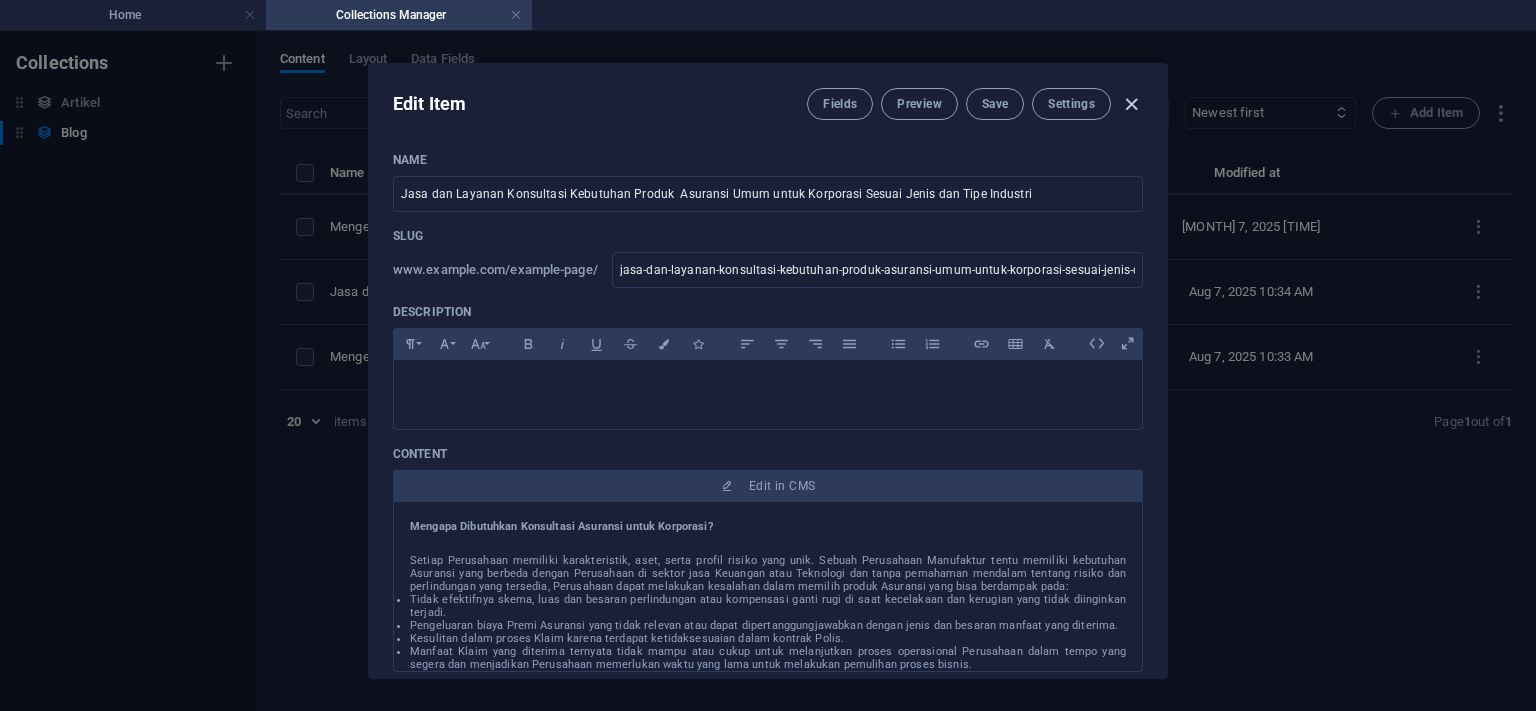 click at bounding box center (1131, 104) 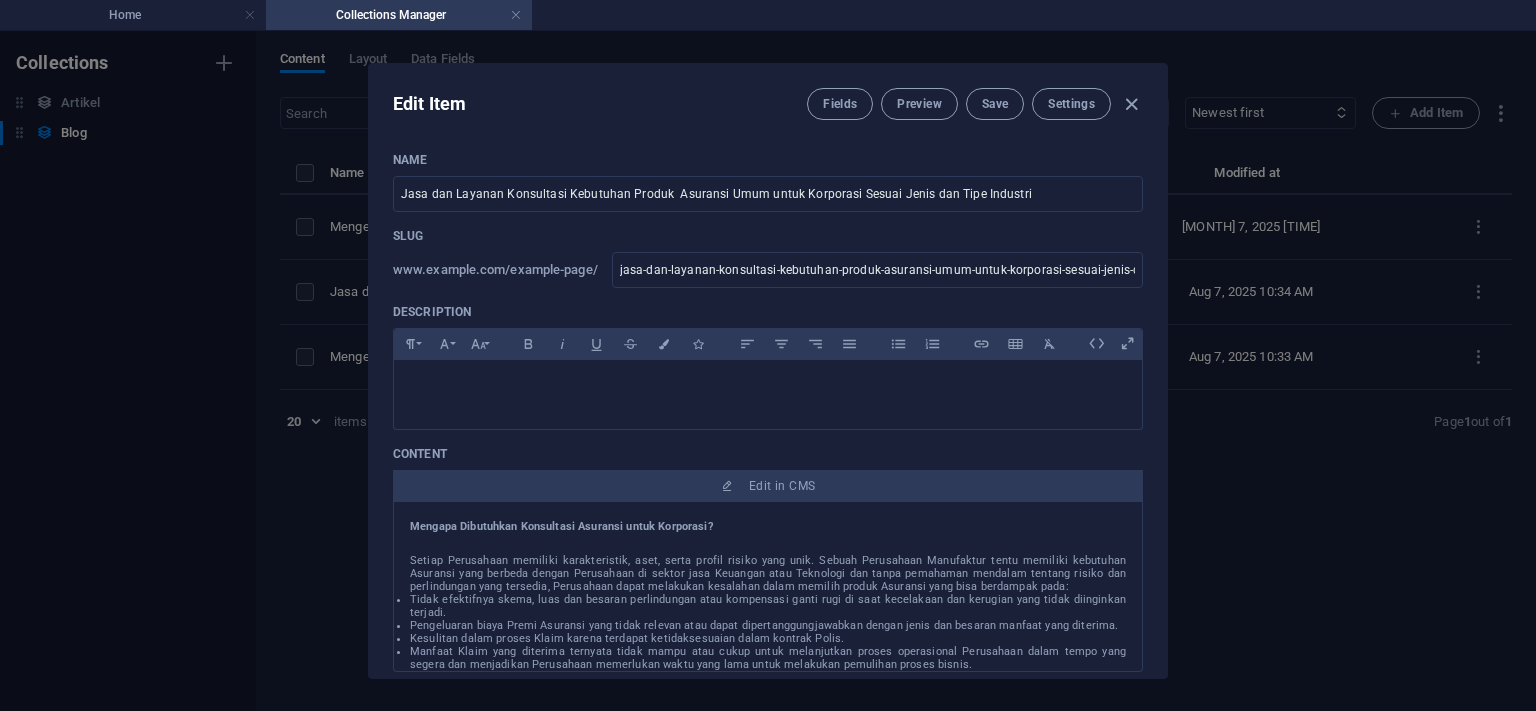 type on "jasa-dan-layanan-konsultasi-kebutuhan-produk-asuransi-umum-untuk-korporasi-sesuai-jenis-dan-tipe-industri" 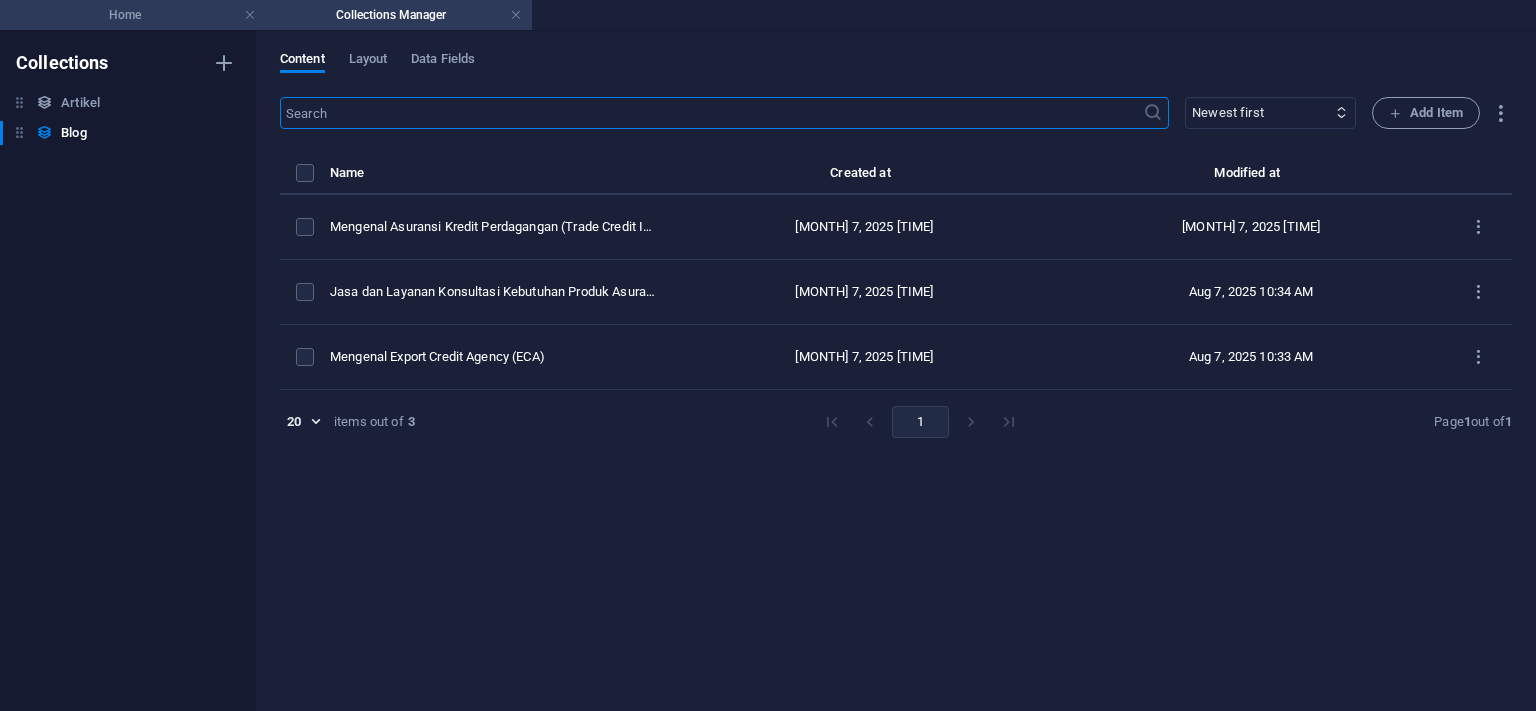click on "Home" at bounding box center [133, 15] 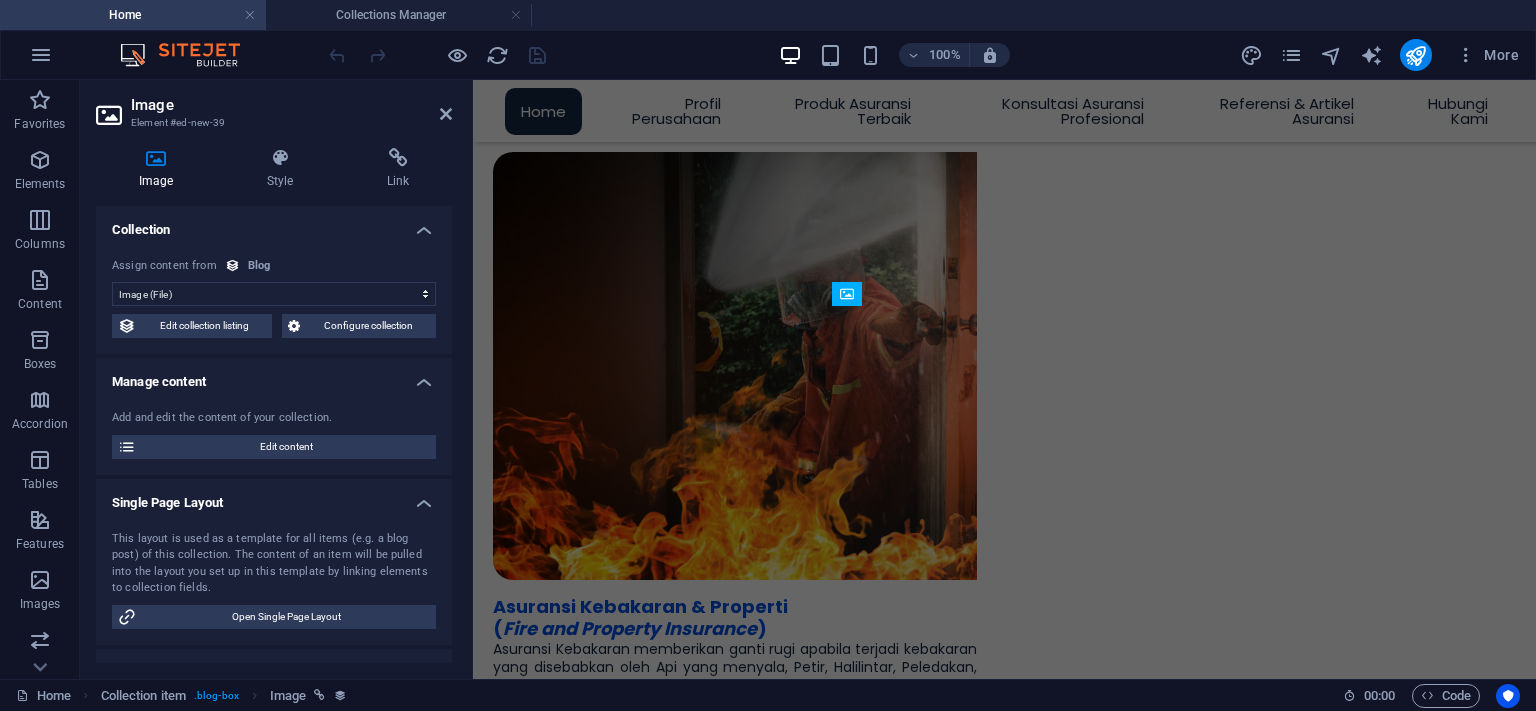 type 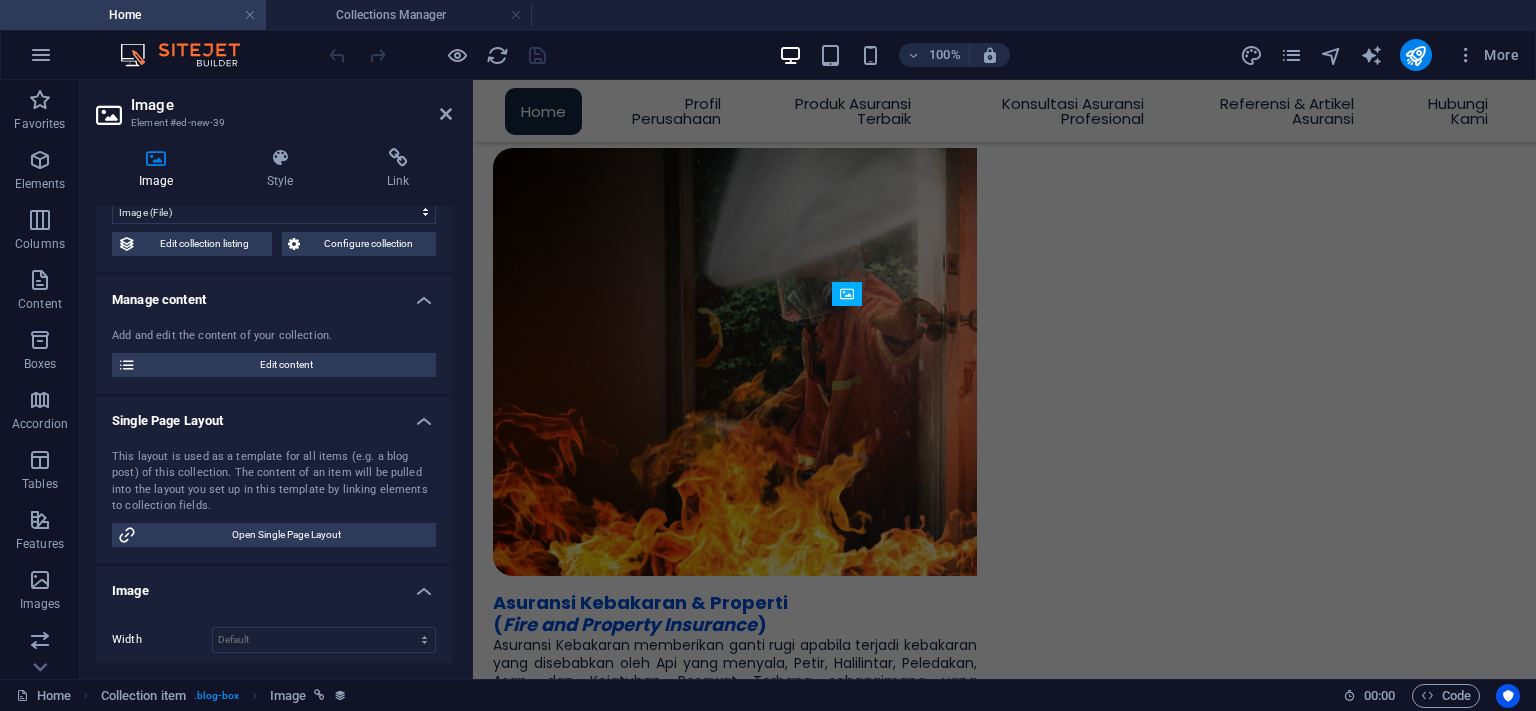 scroll, scrollTop: 91, scrollLeft: 0, axis: vertical 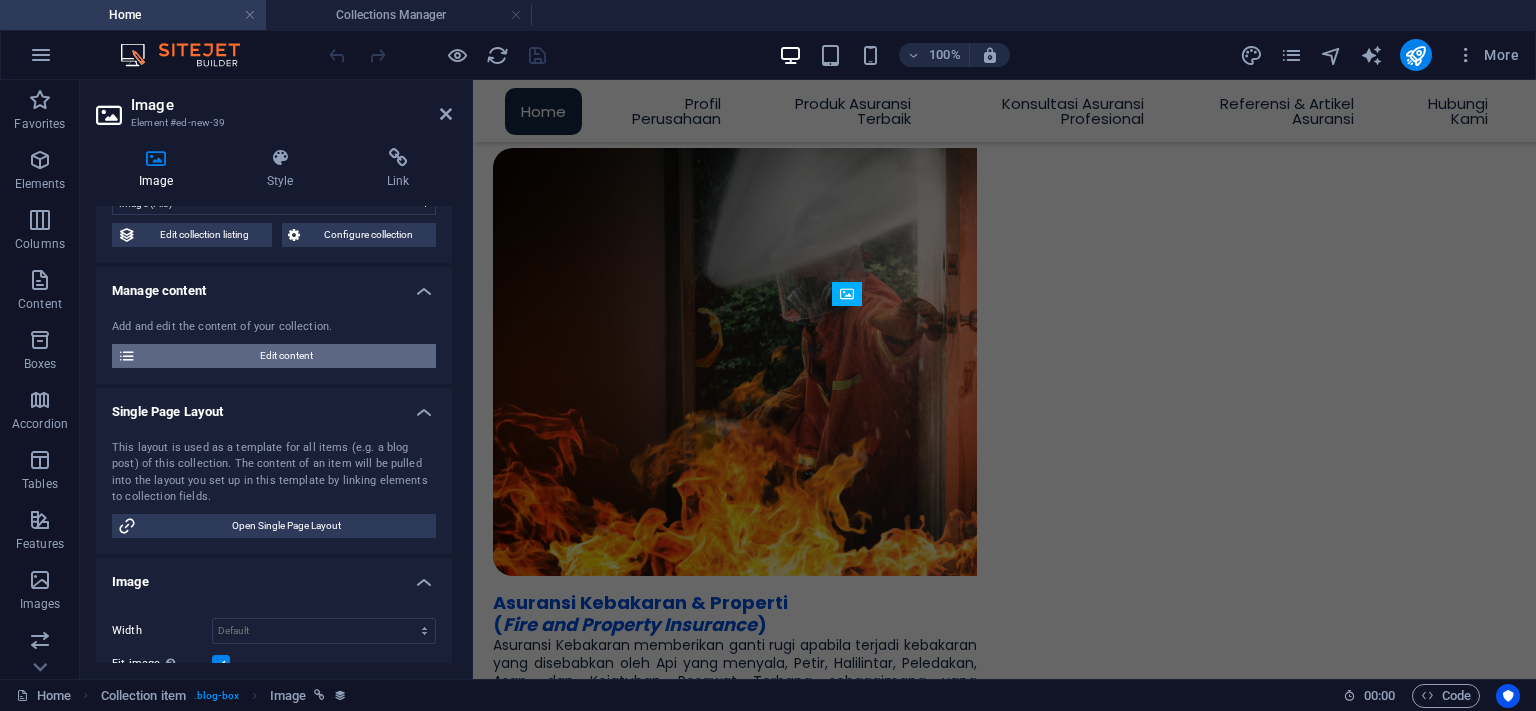 click on "Edit content" at bounding box center (286, 356) 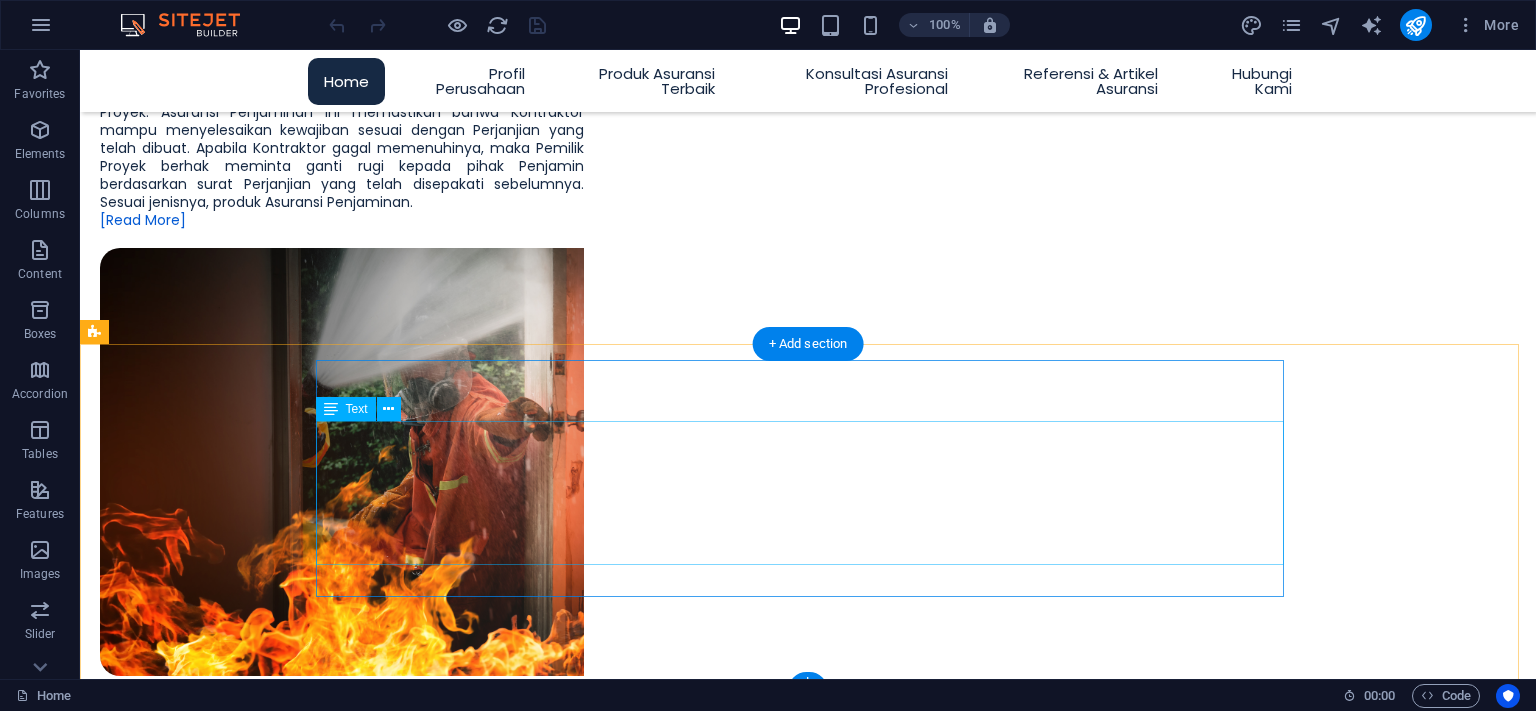 scroll, scrollTop: 3270, scrollLeft: 0, axis: vertical 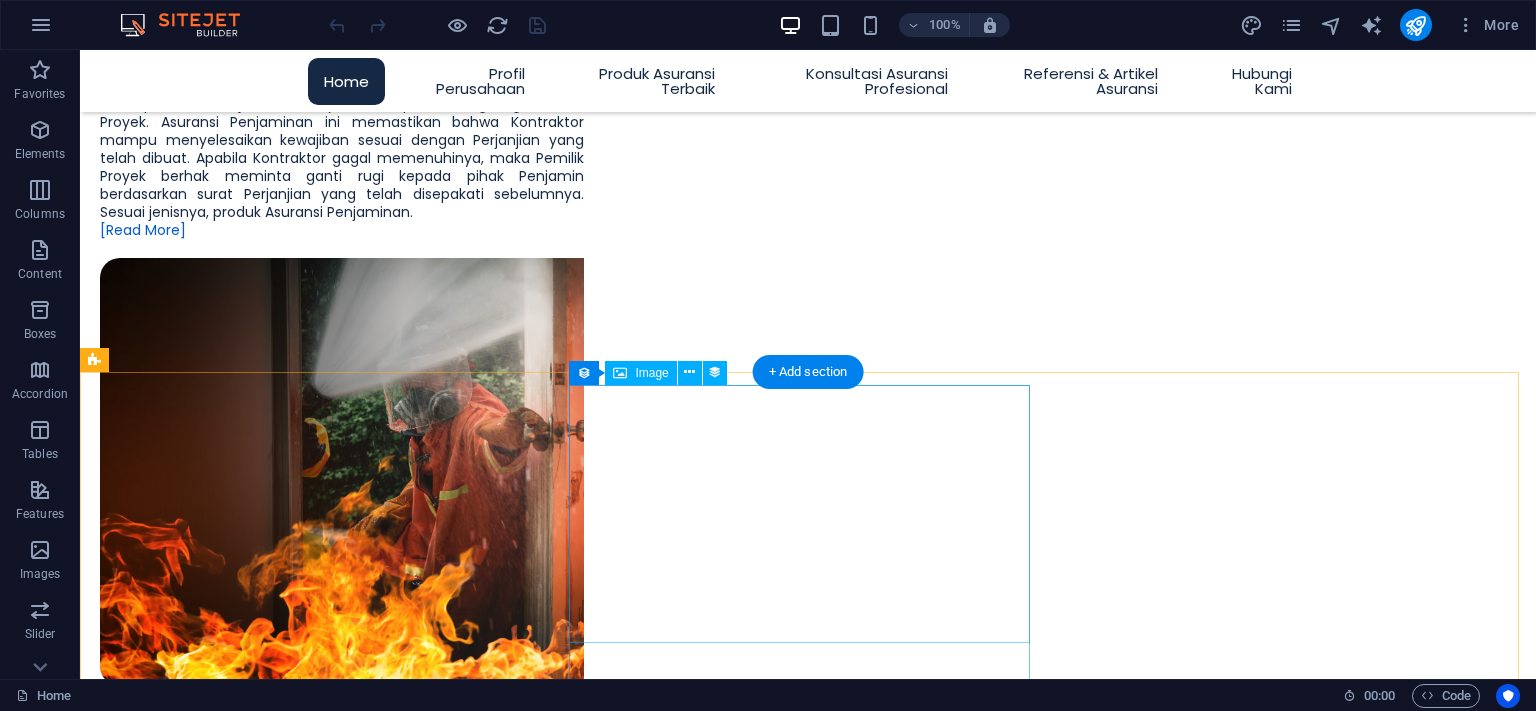 click at bounding box center [808, 4347] 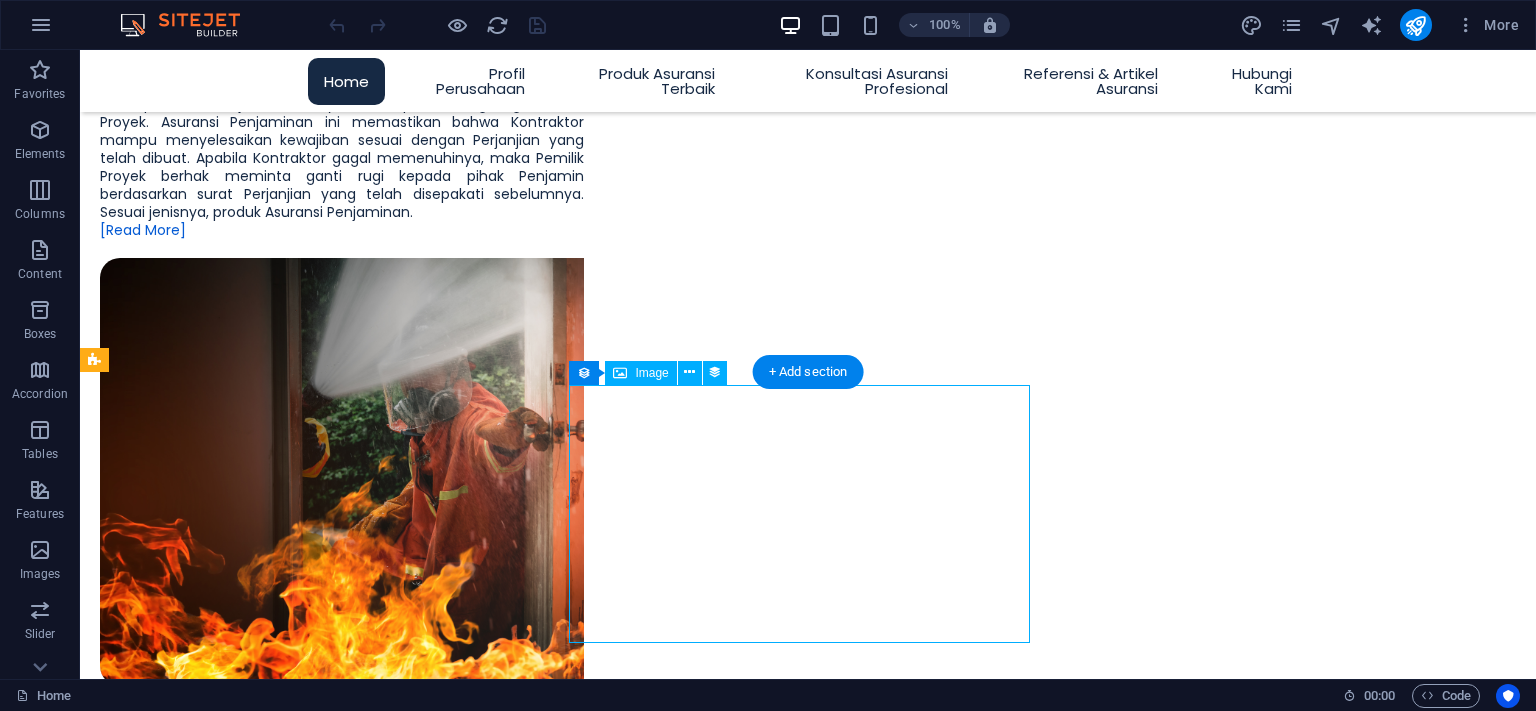 click at bounding box center (808, 4347) 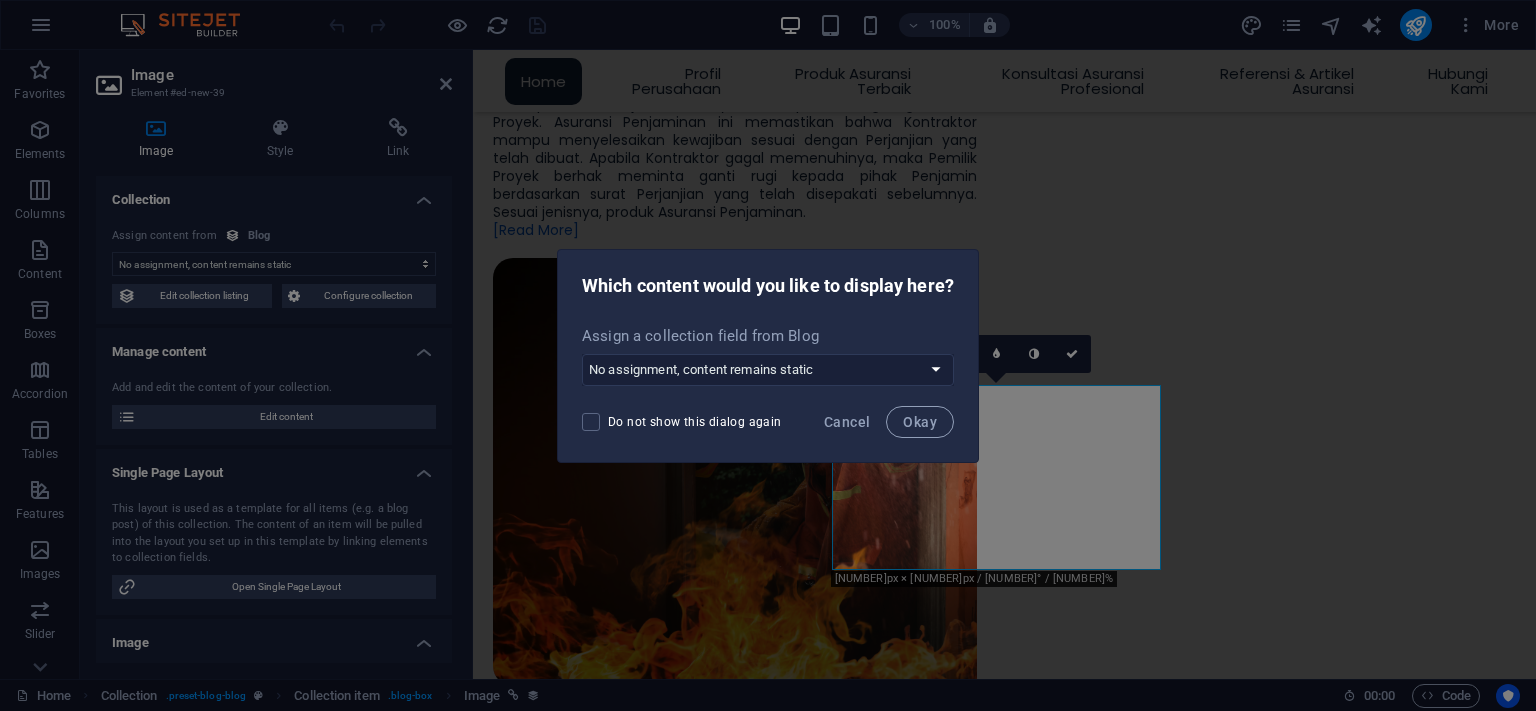 select on "image" 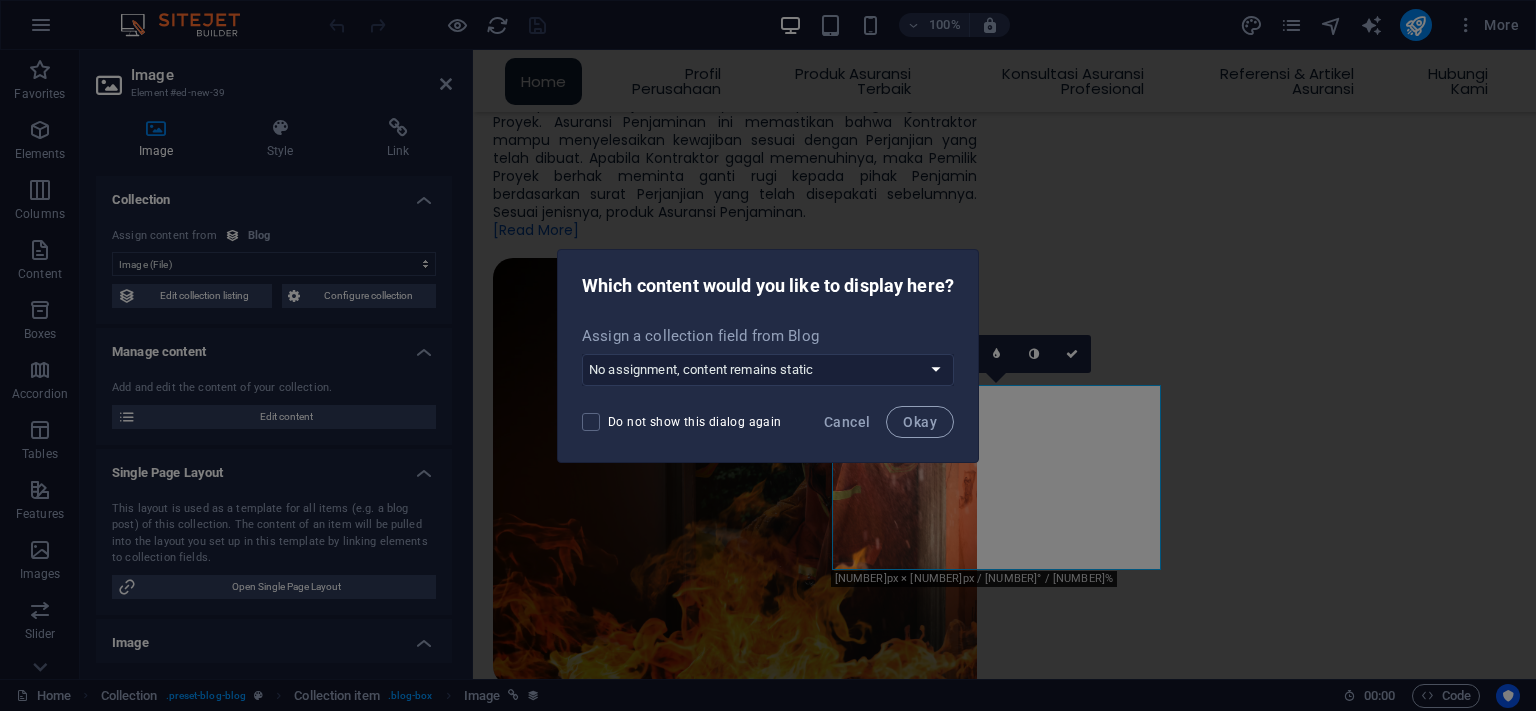 scroll, scrollTop: 91, scrollLeft: 0, axis: vertical 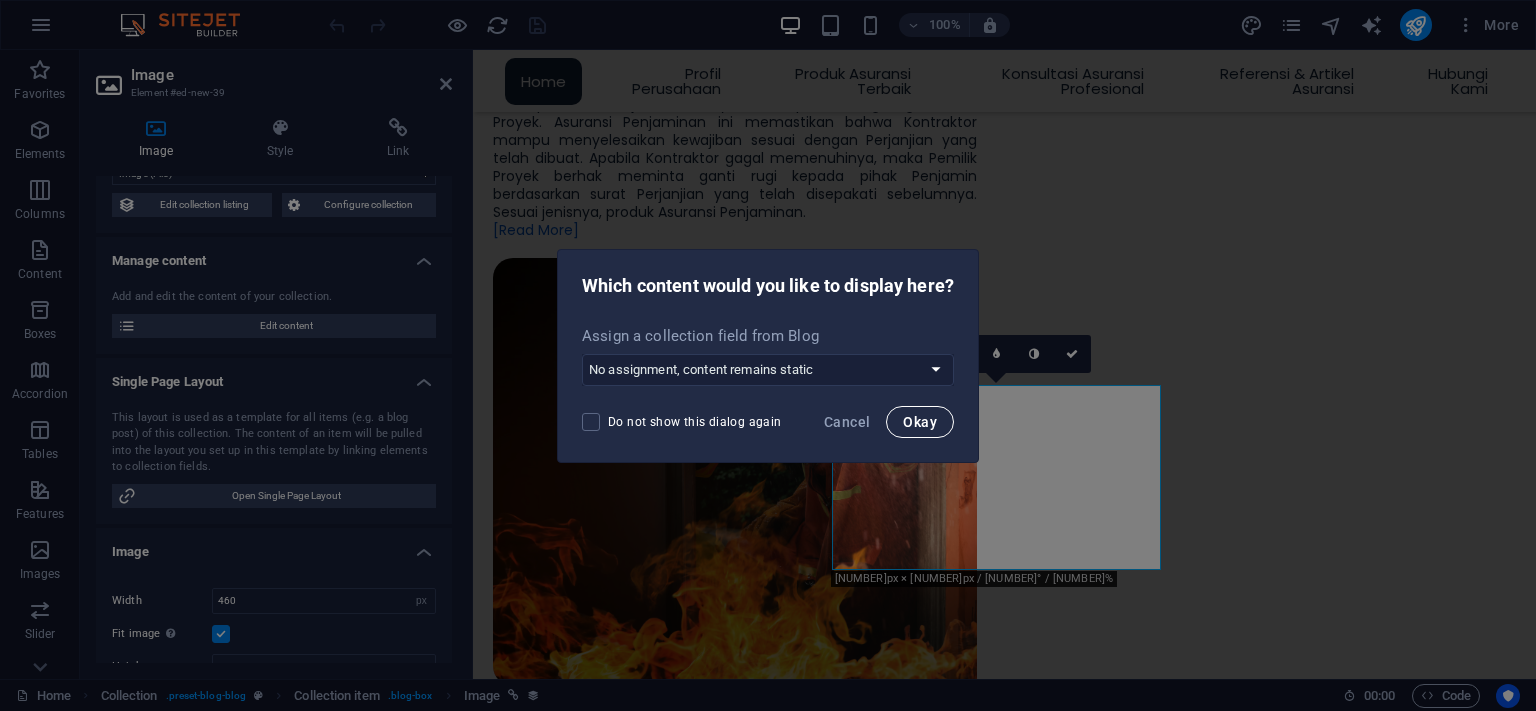click on "Okay" at bounding box center [920, 422] 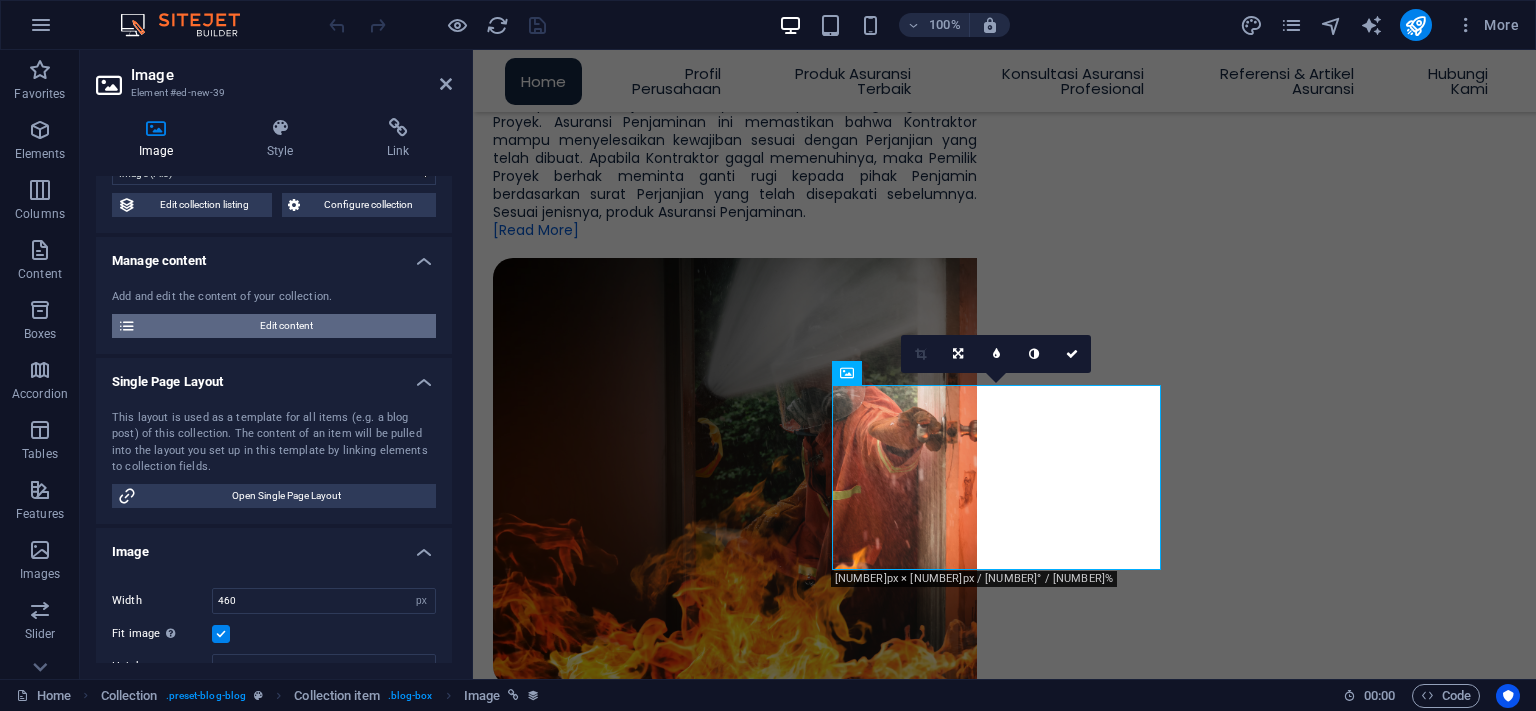 click on "Edit content" at bounding box center [286, 326] 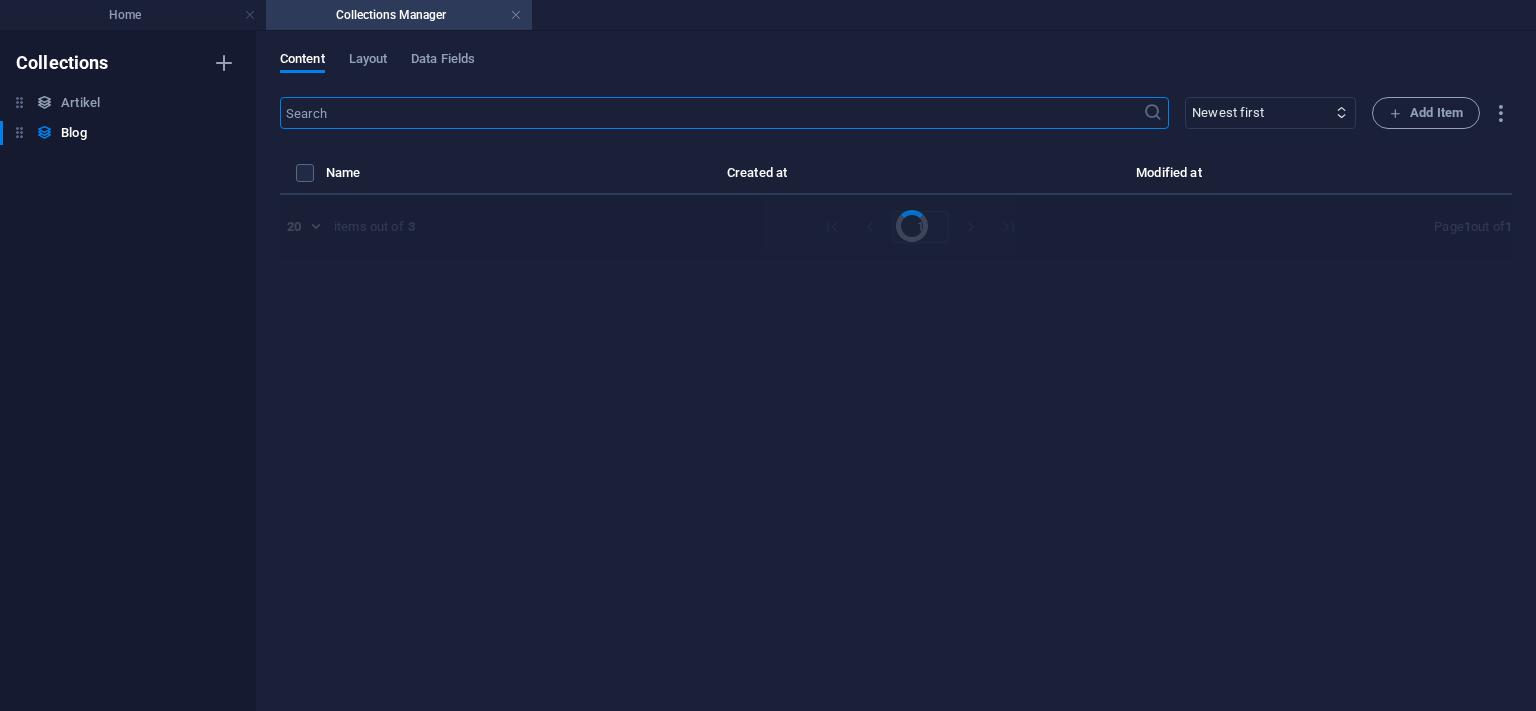 select on "Artikel" 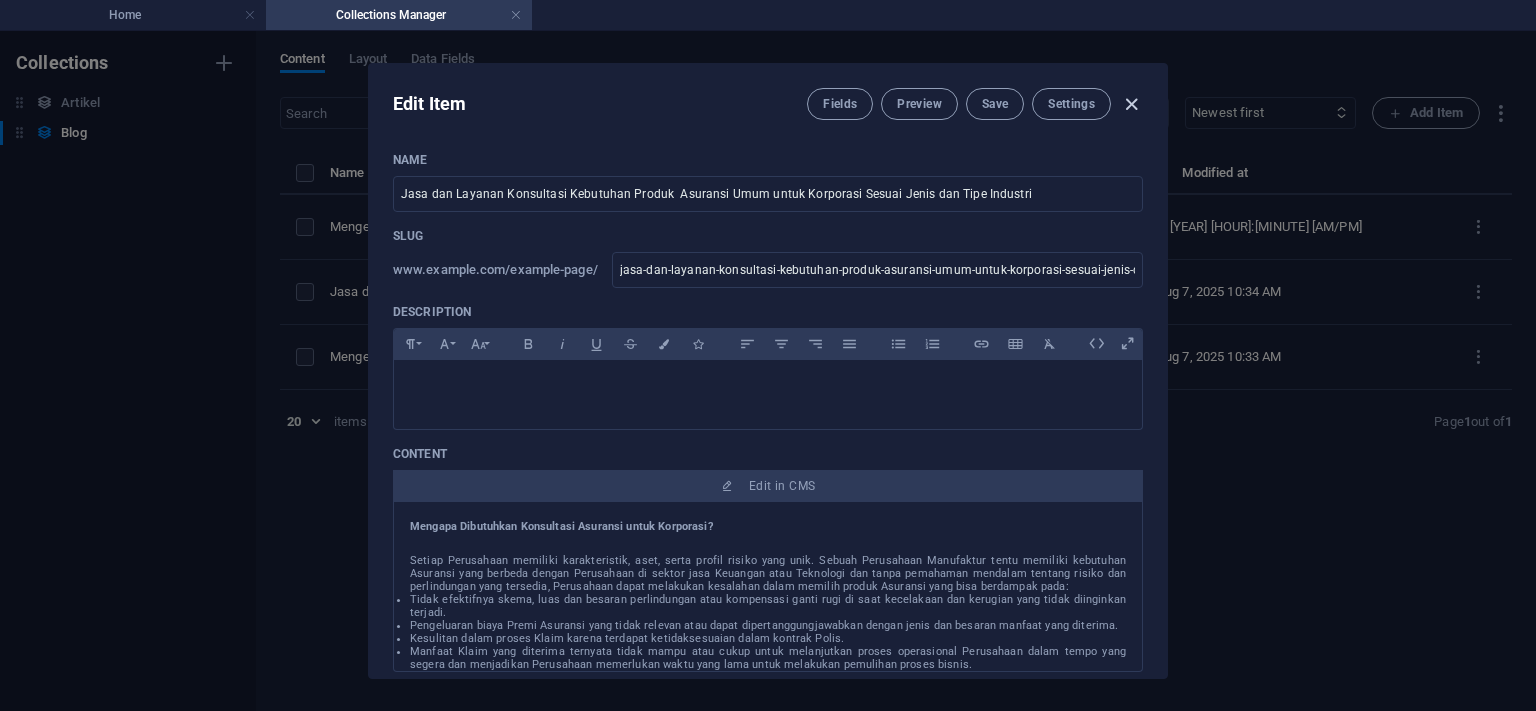 click at bounding box center [1131, 104] 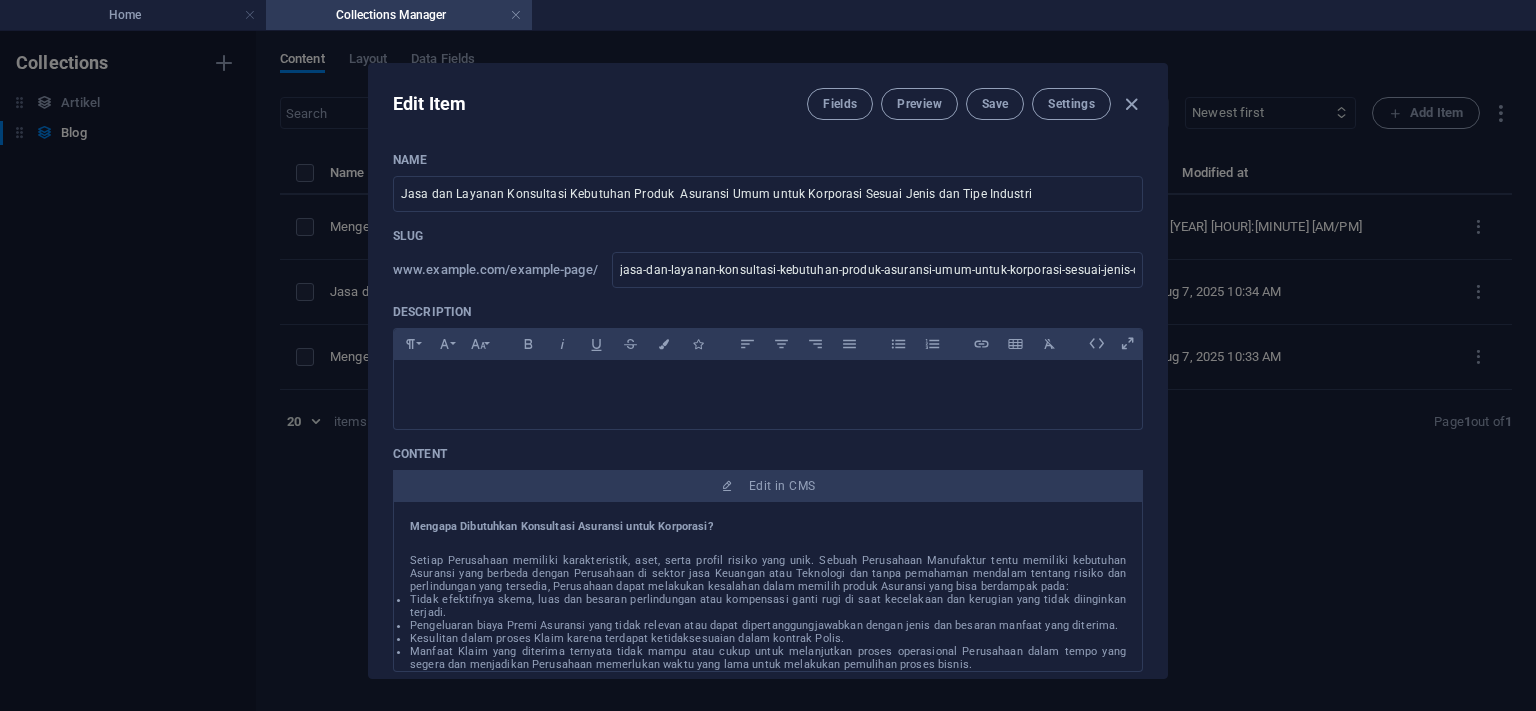 type on "jasa-dan-layanan-konsultasi-kebutuhan-produk-asuransi-umum-untuk-korporasi-sesuai-jenis-dan-tipe-industri" 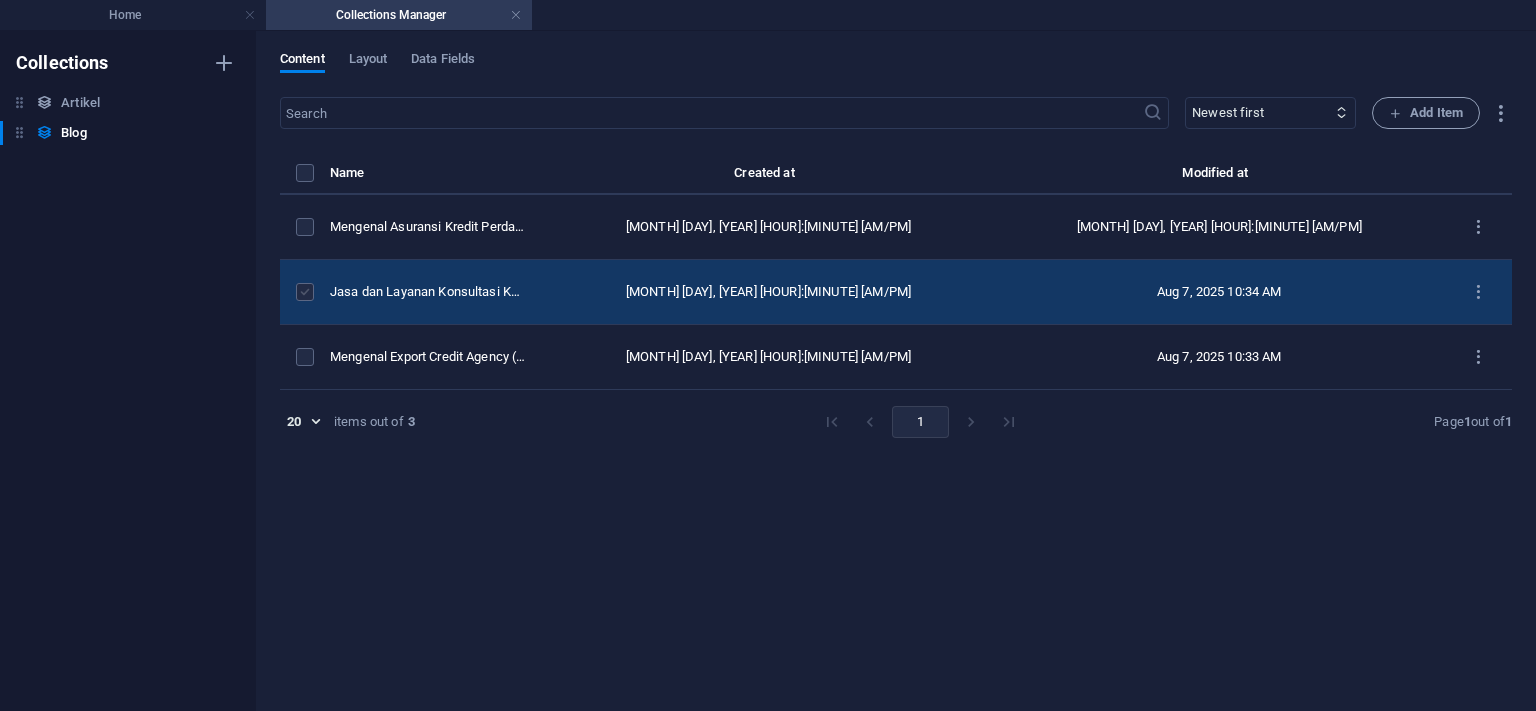 click at bounding box center [305, 292] 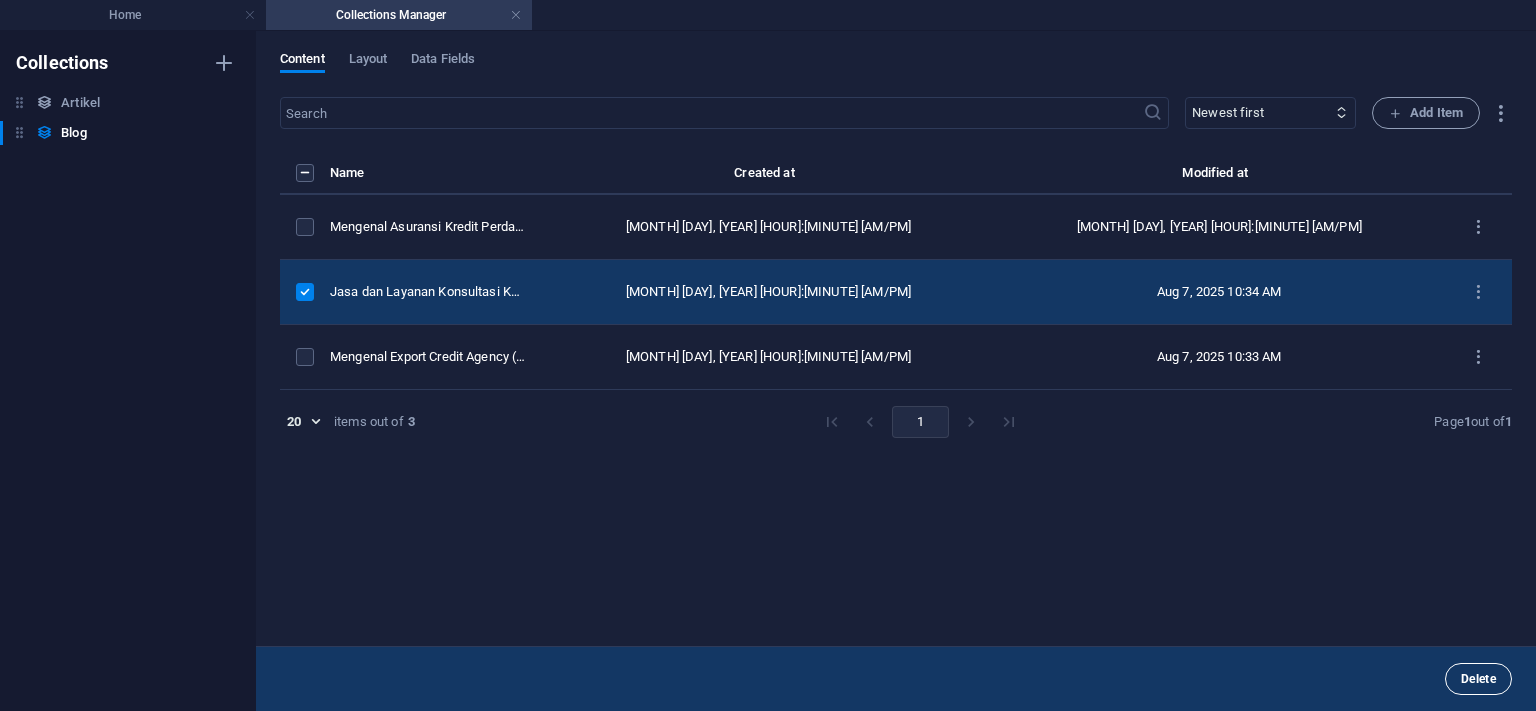 click on "Delete" at bounding box center [1478, 679] 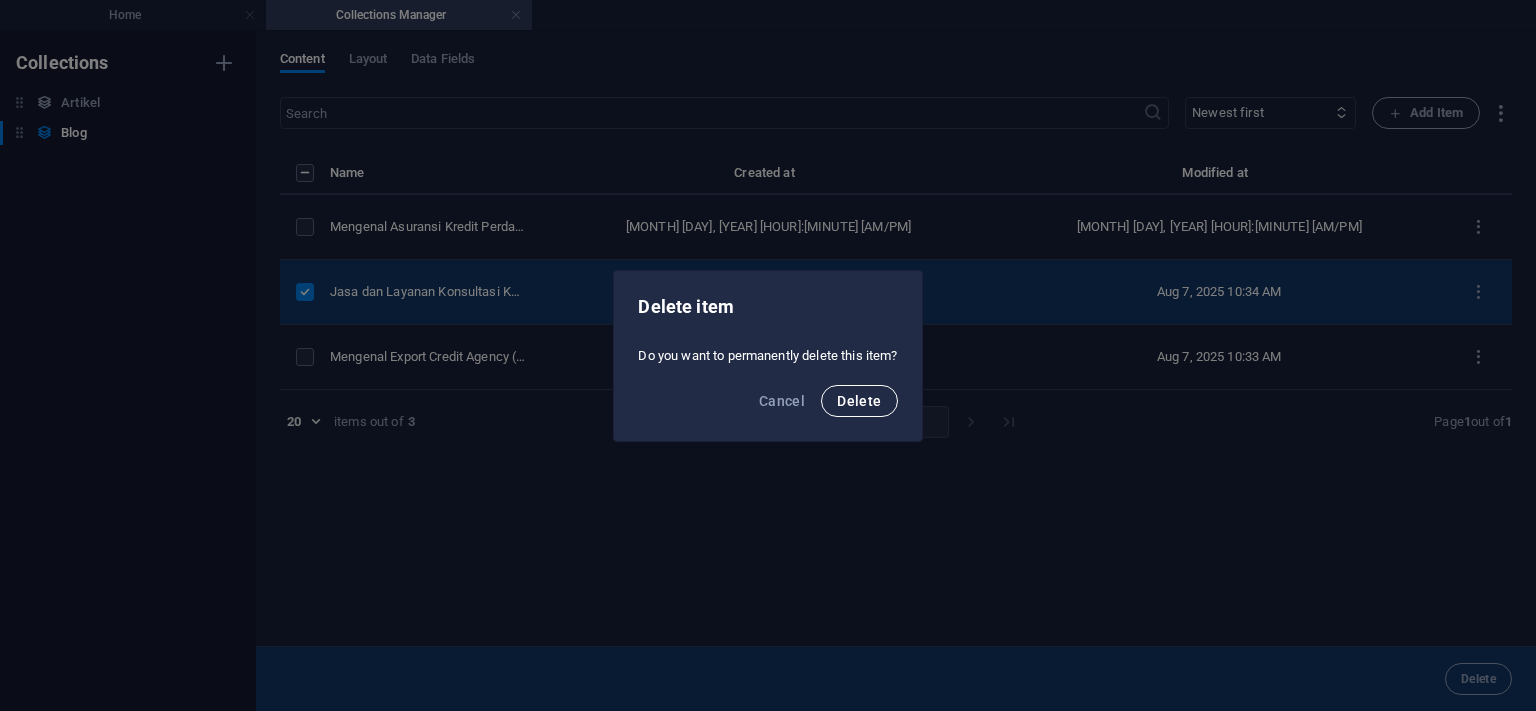click on "Delete" at bounding box center [859, 401] 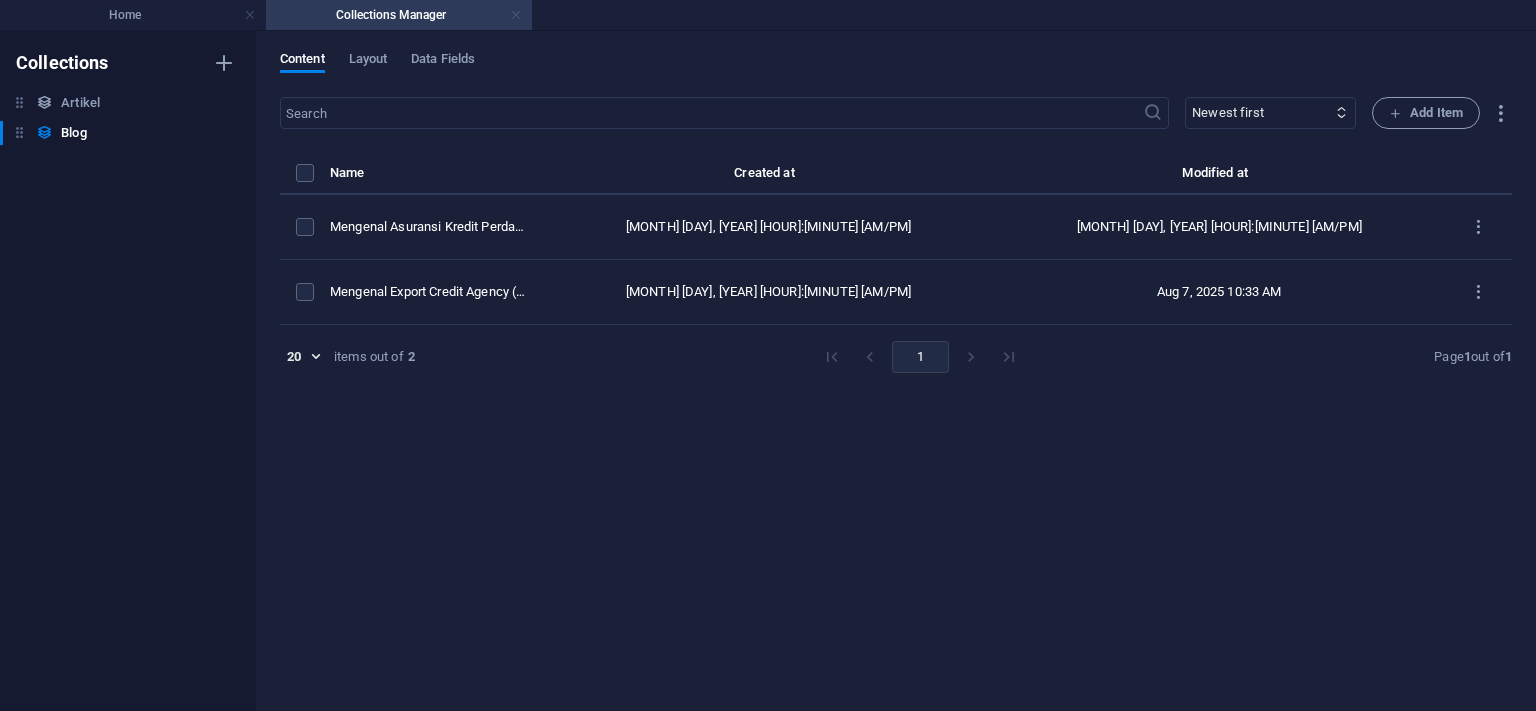 click at bounding box center [516, 15] 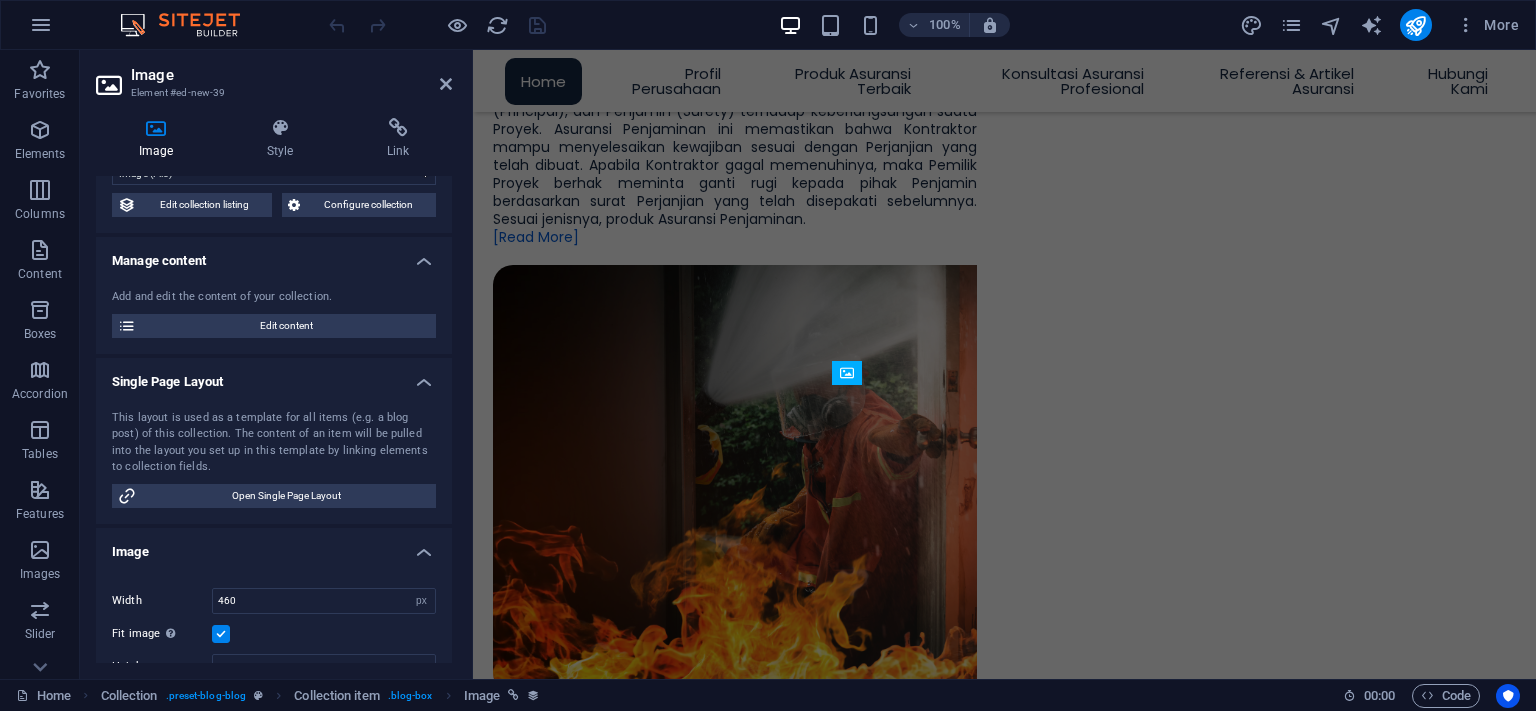 scroll, scrollTop: 91, scrollLeft: 0, axis: vertical 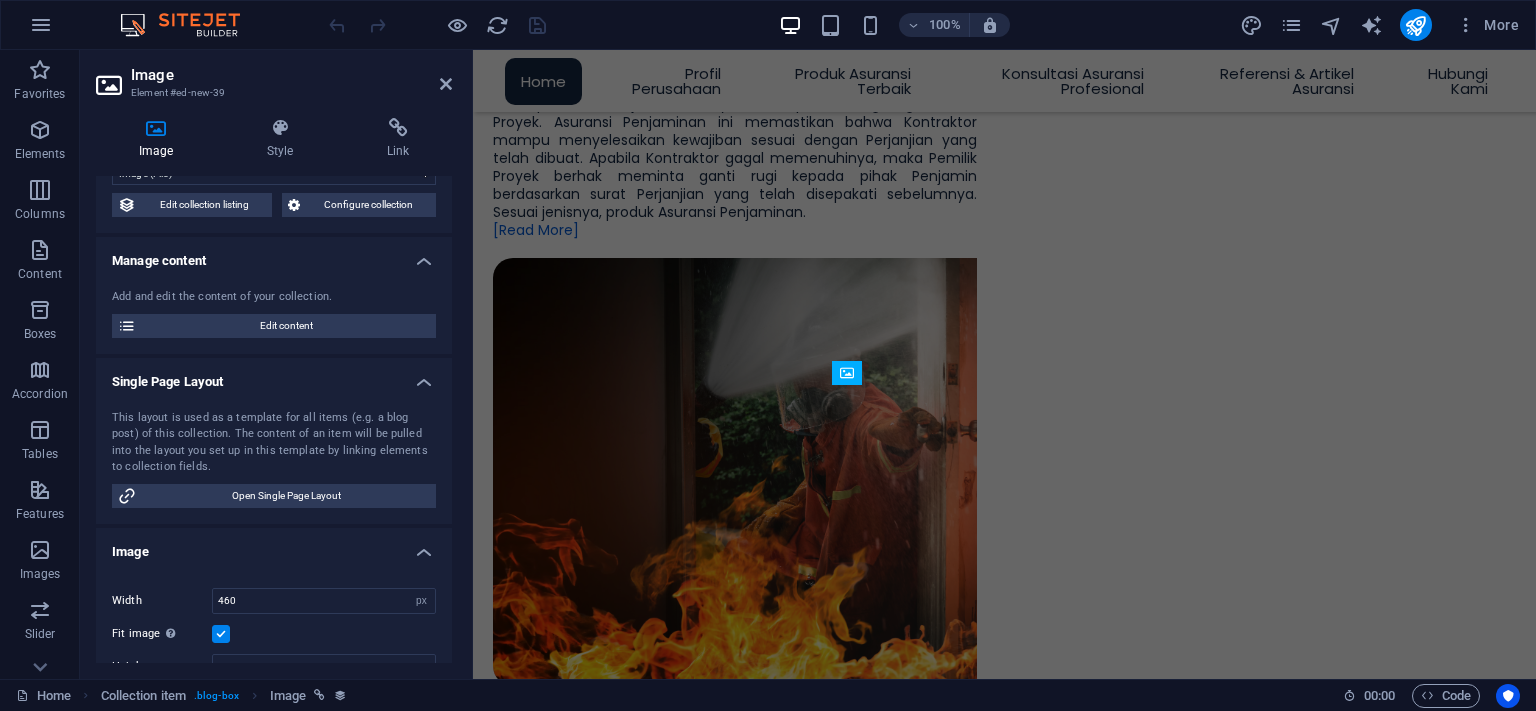 type 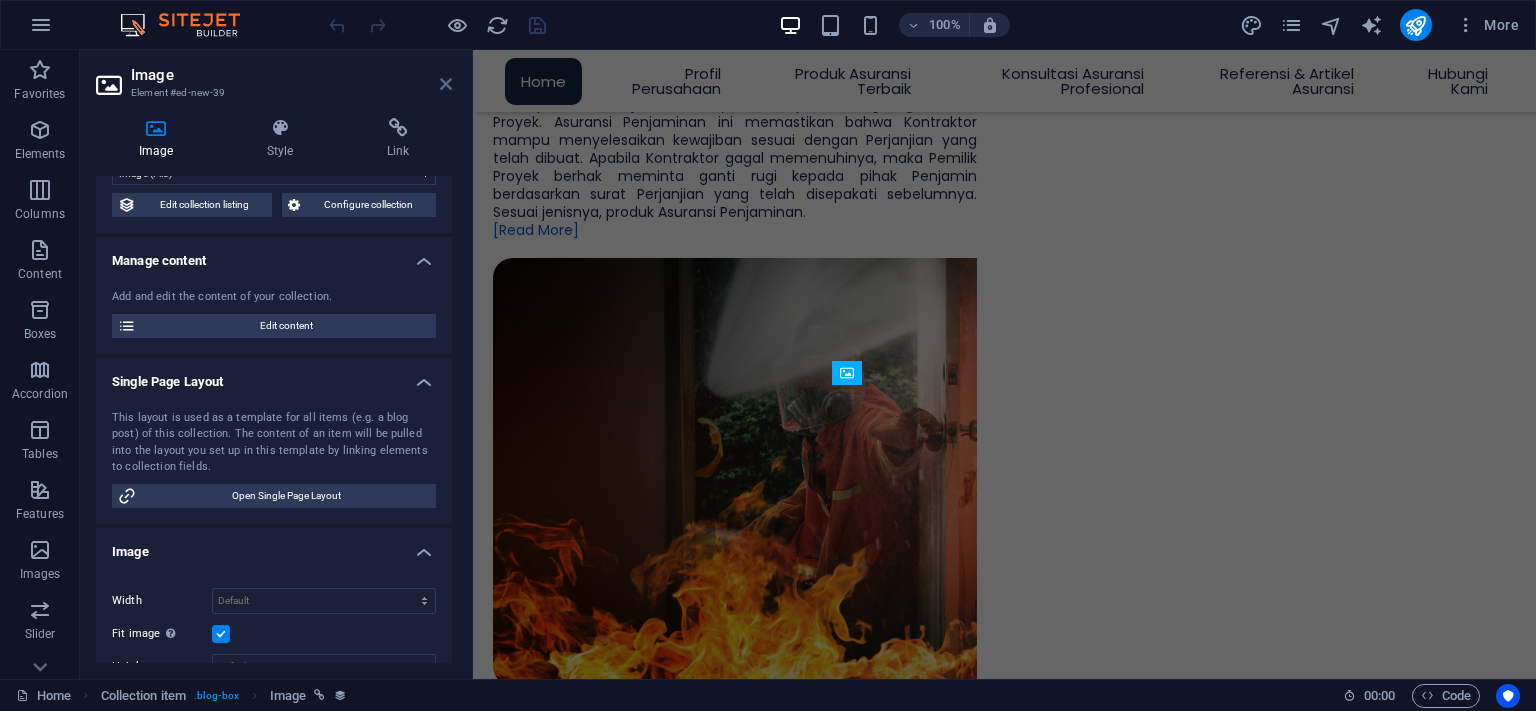 click at bounding box center [446, 84] 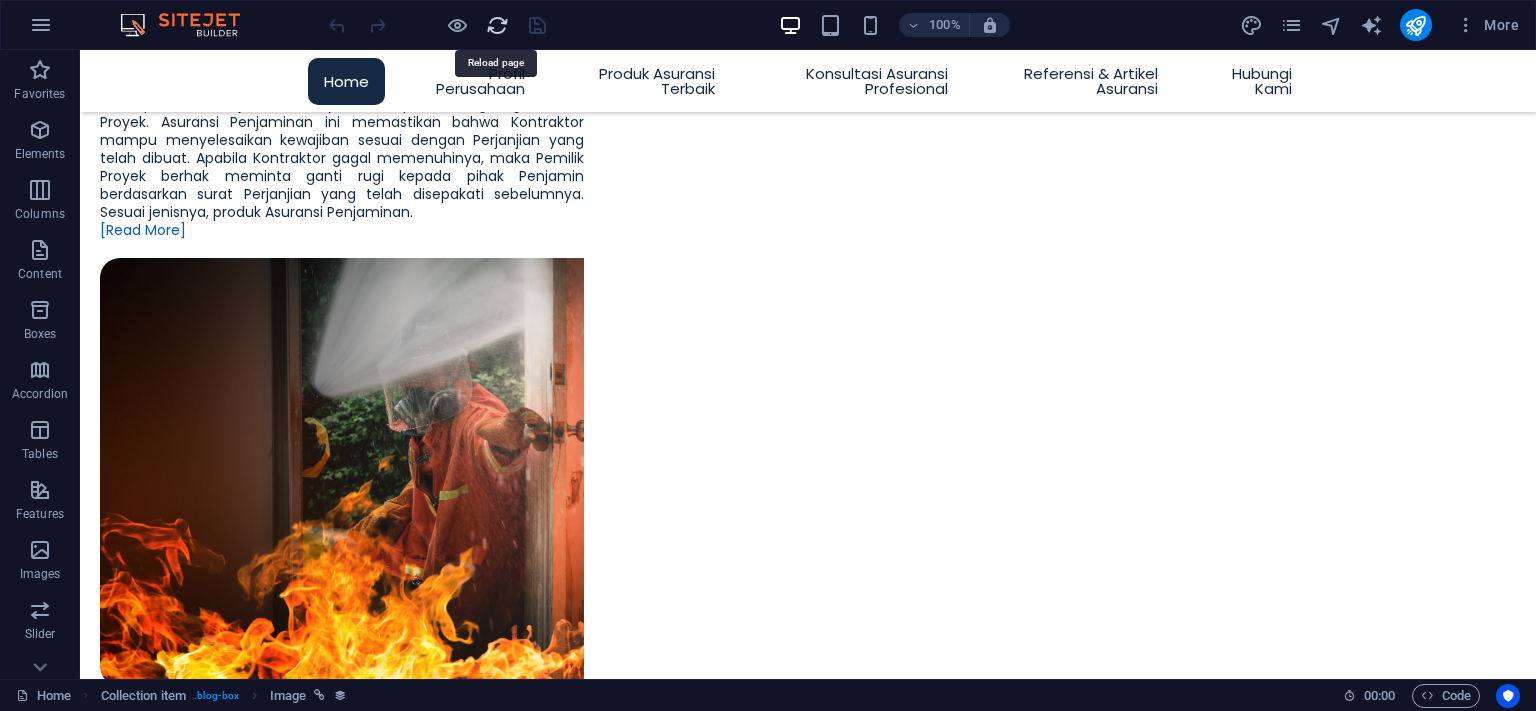 click at bounding box center [497, 25] 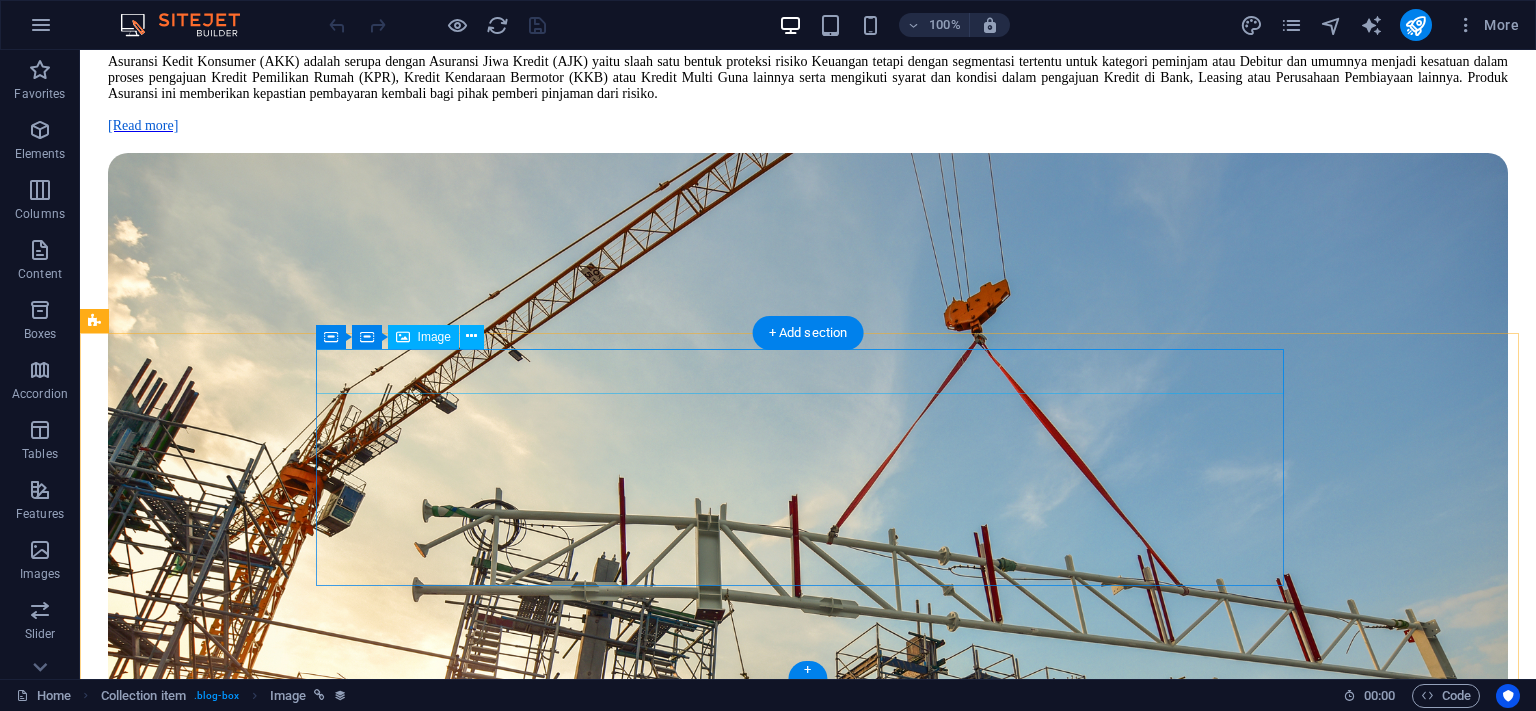 scroll, scrollTop: 3560, scrollLeft: 0, axis: vertical 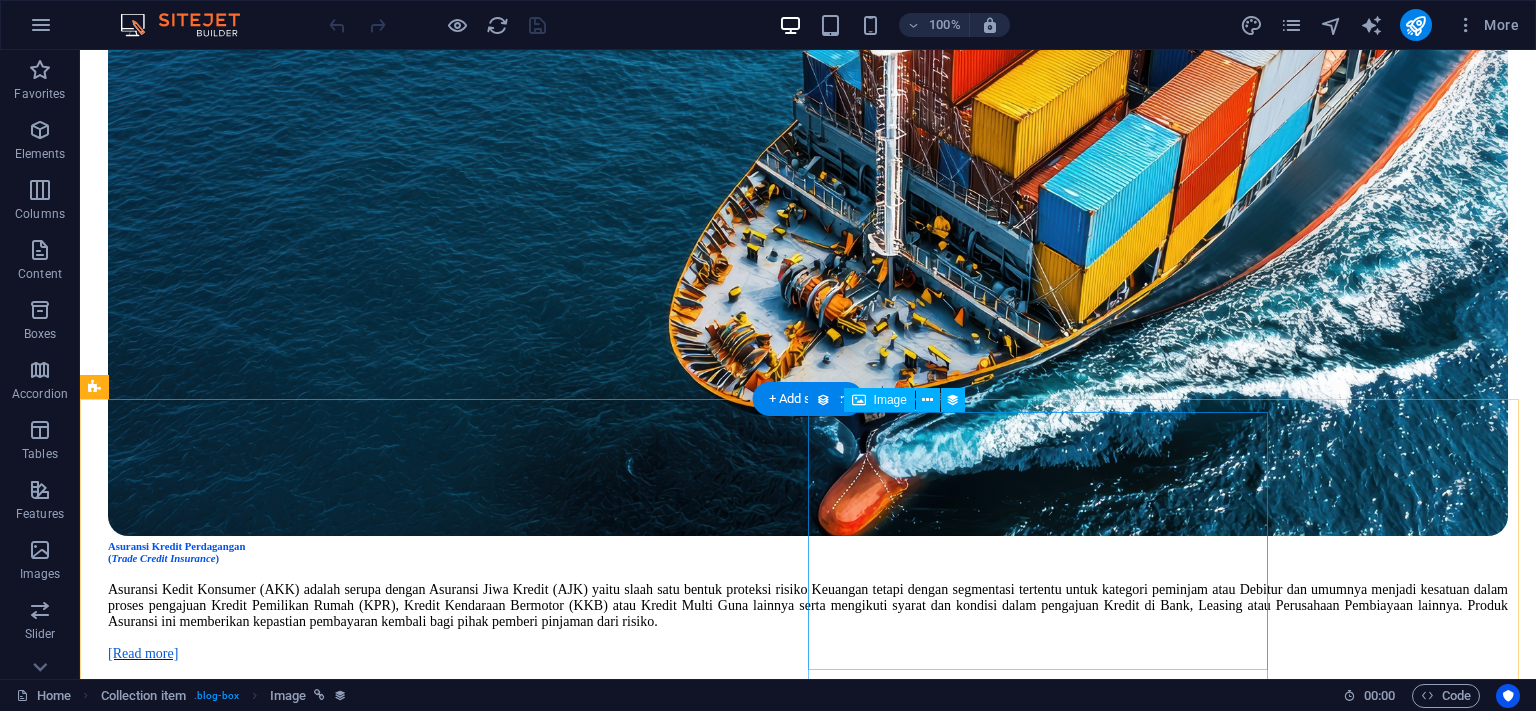 click at bounding box center (808, 5420) 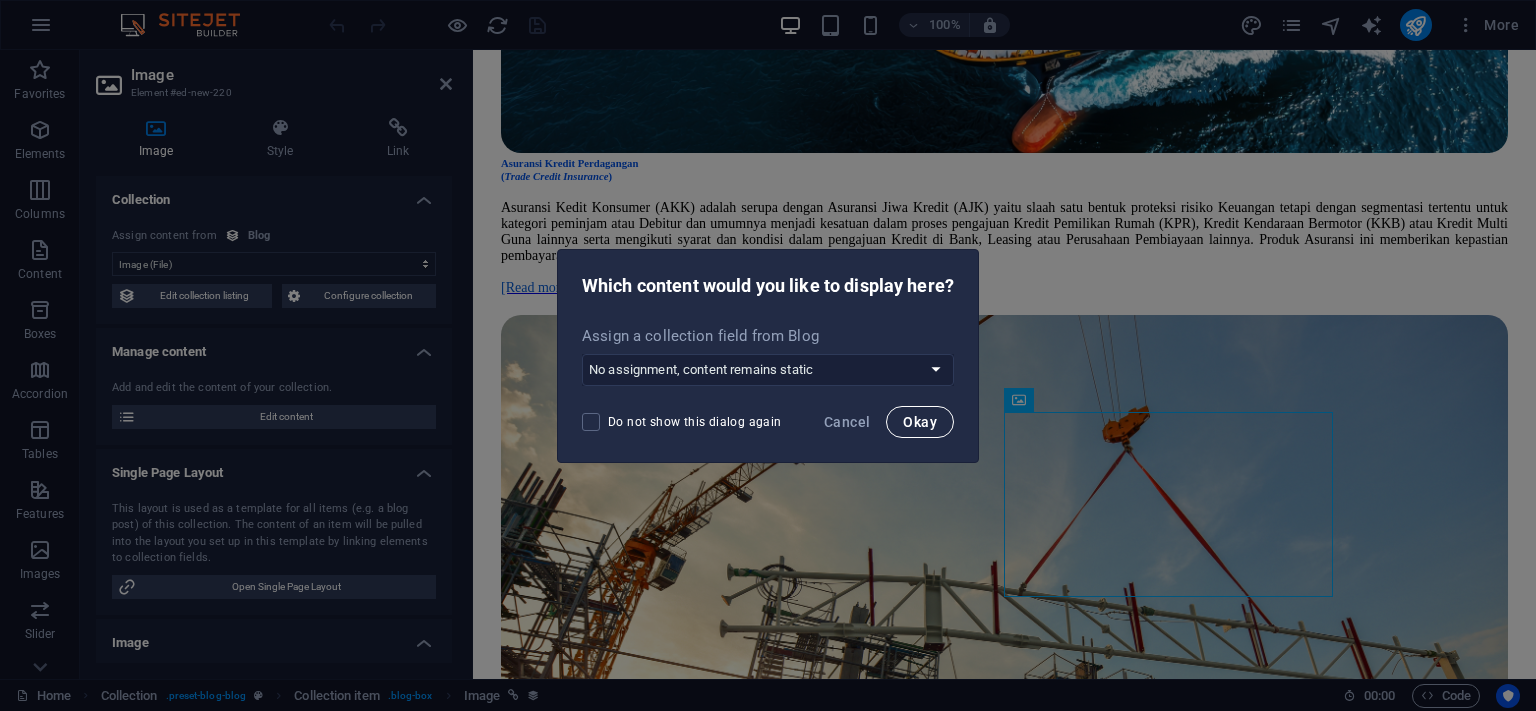 click on "Okay" at bounding box center (920, 422) 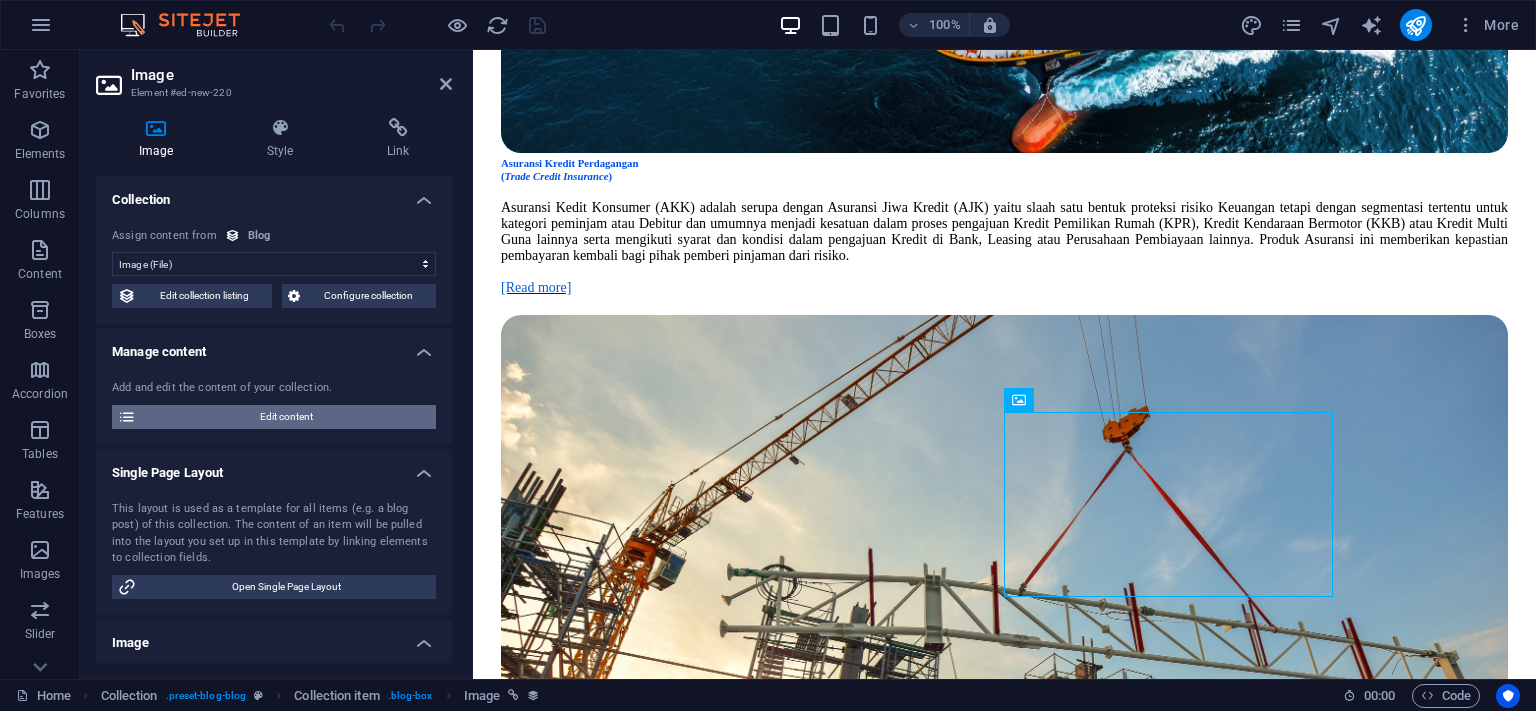 click on "Edit content" at bounding box center (286, 417) 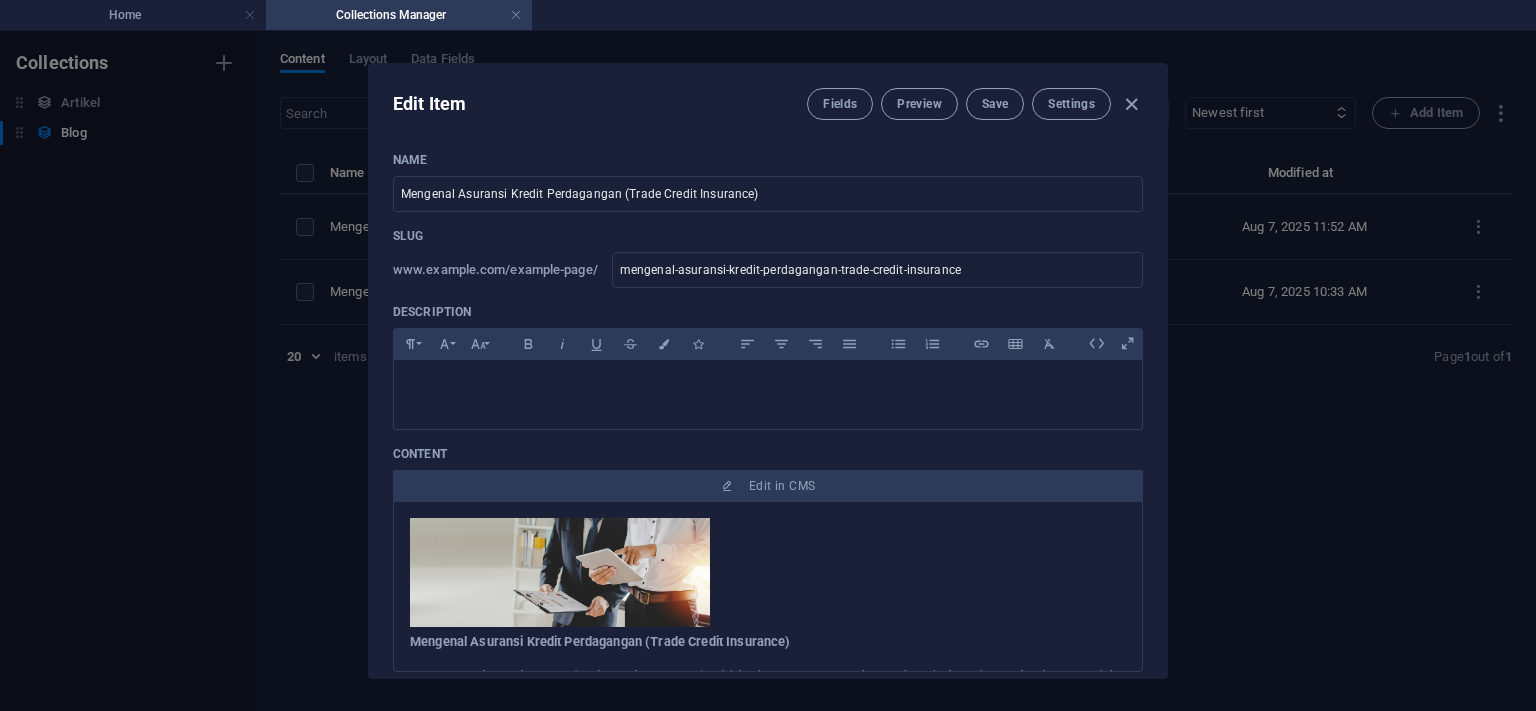 select on "Artikel" 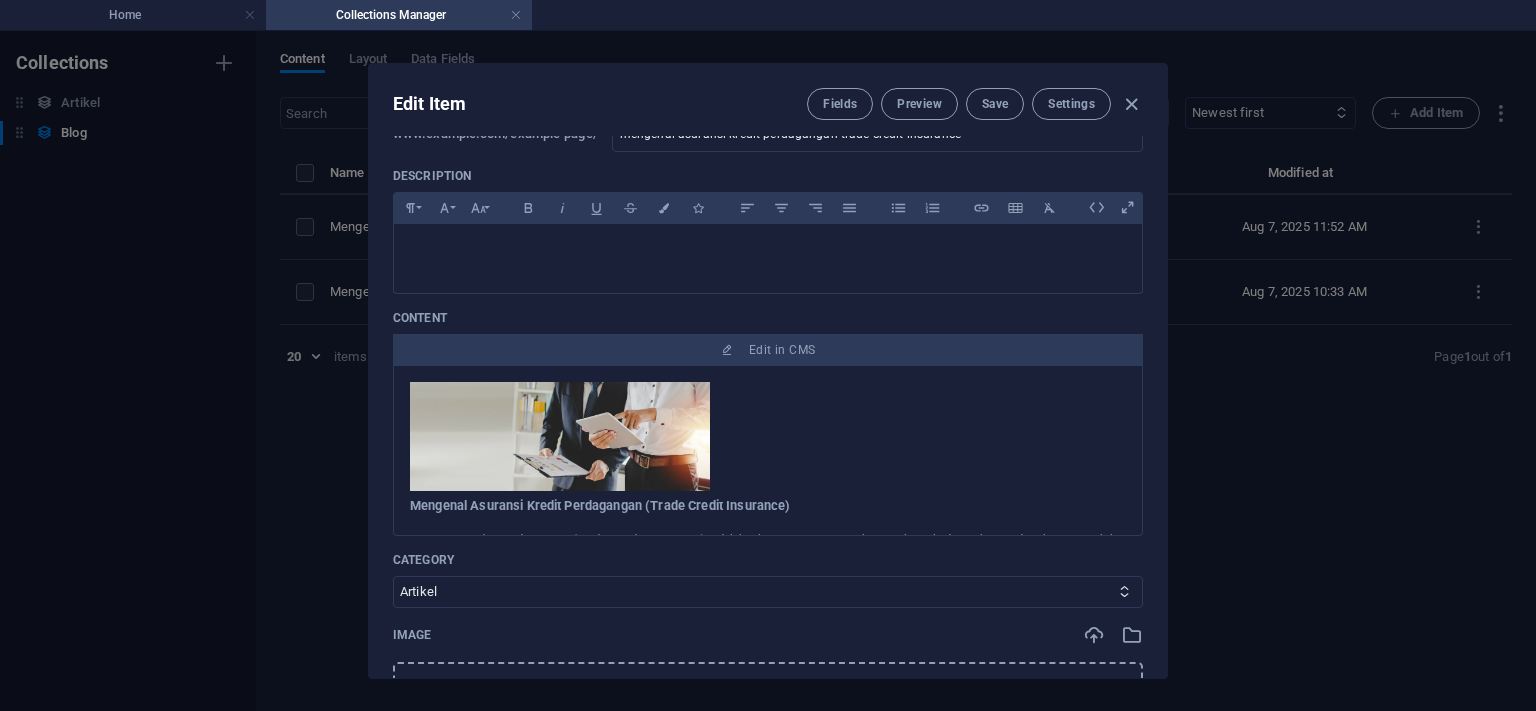 scroll, scrollTop: 182, scrollLeft: 0, axis: vertical 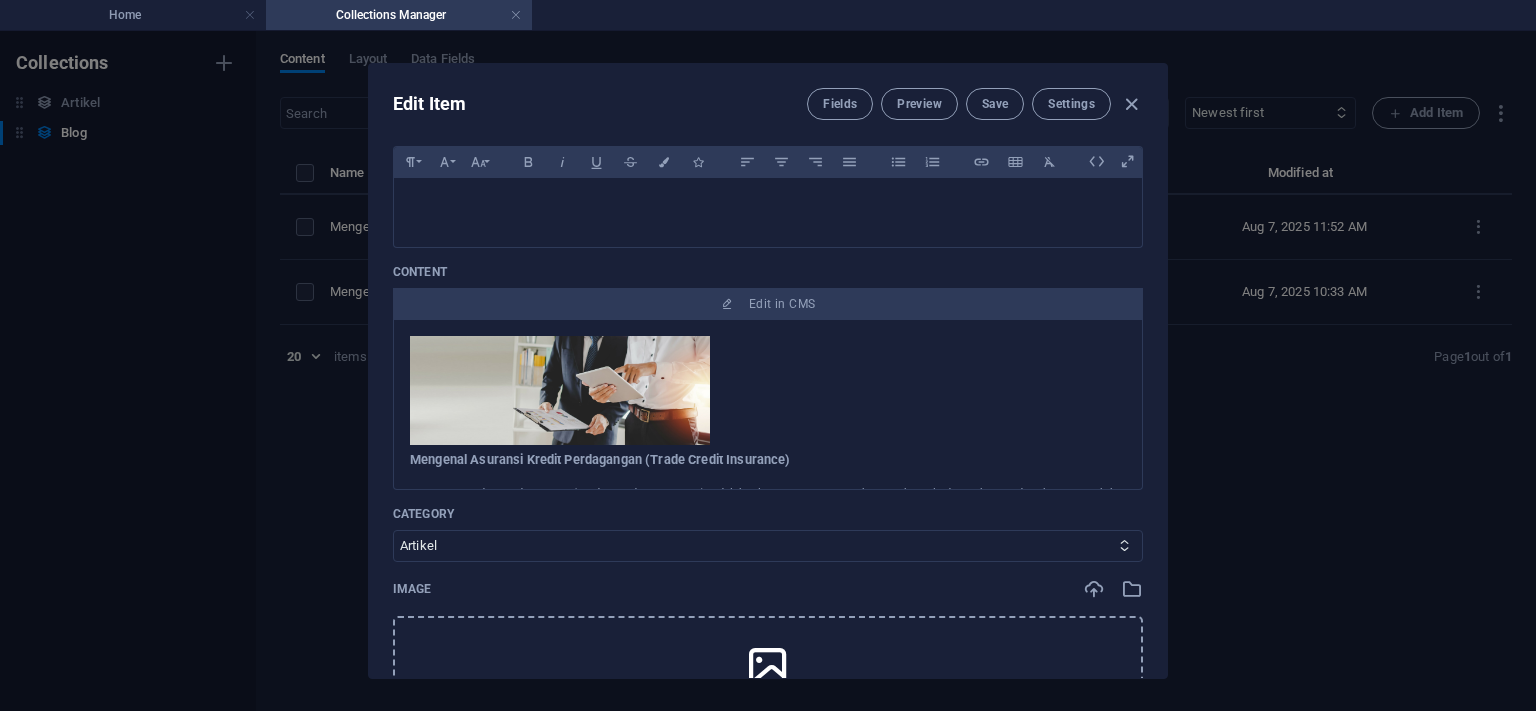 click at bounding box center (560, 390) 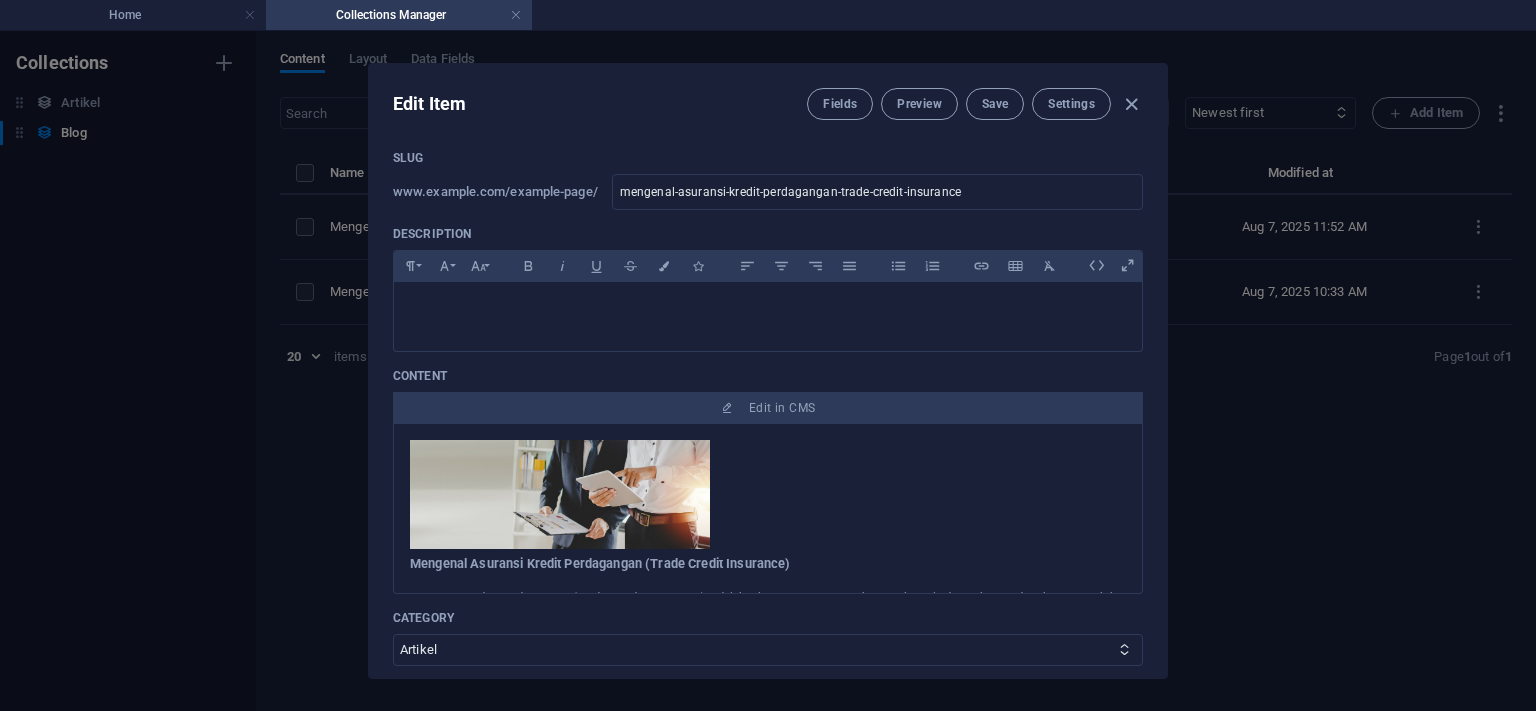 scroll, scrollTop: 91, scrollLeft: 0, axis: vertical 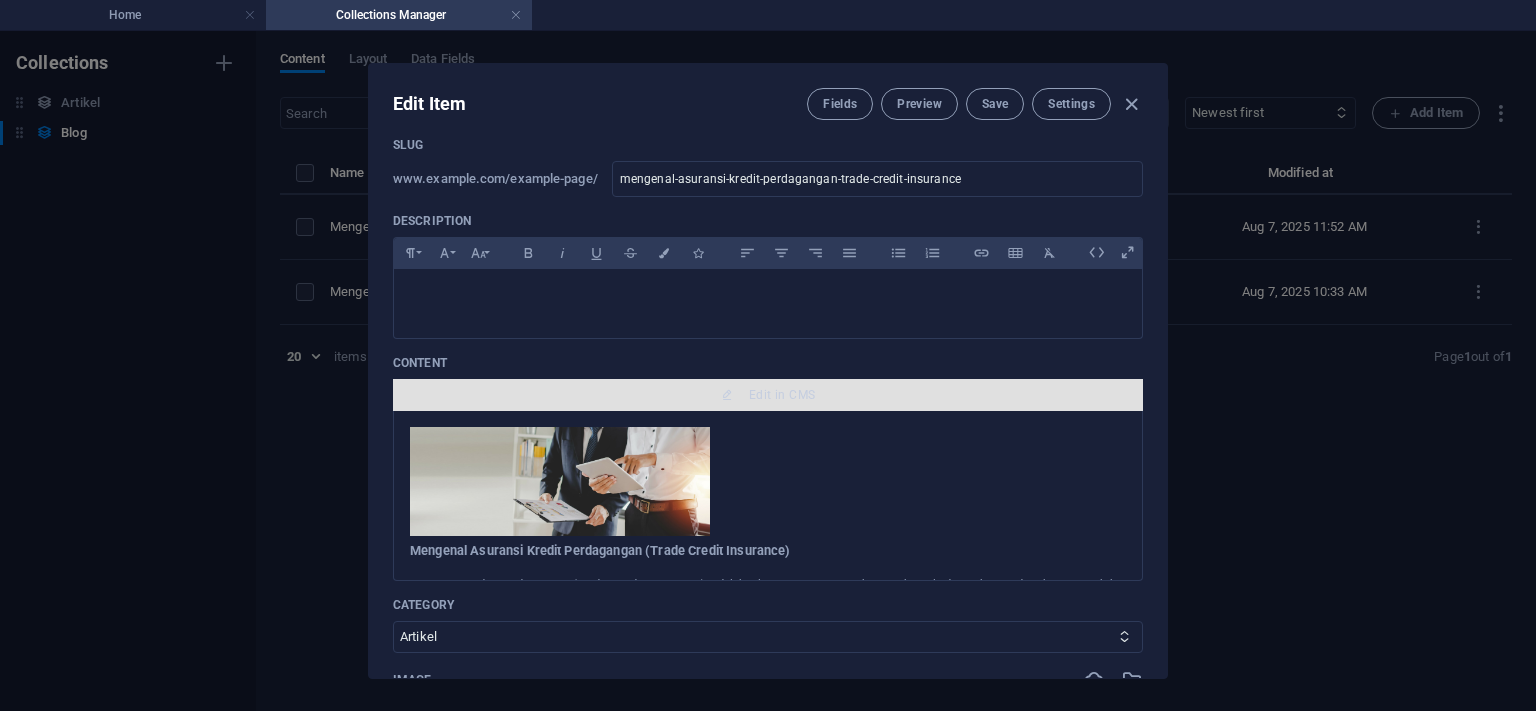click on "Edit in CMS" at bounding box center [768, 395] 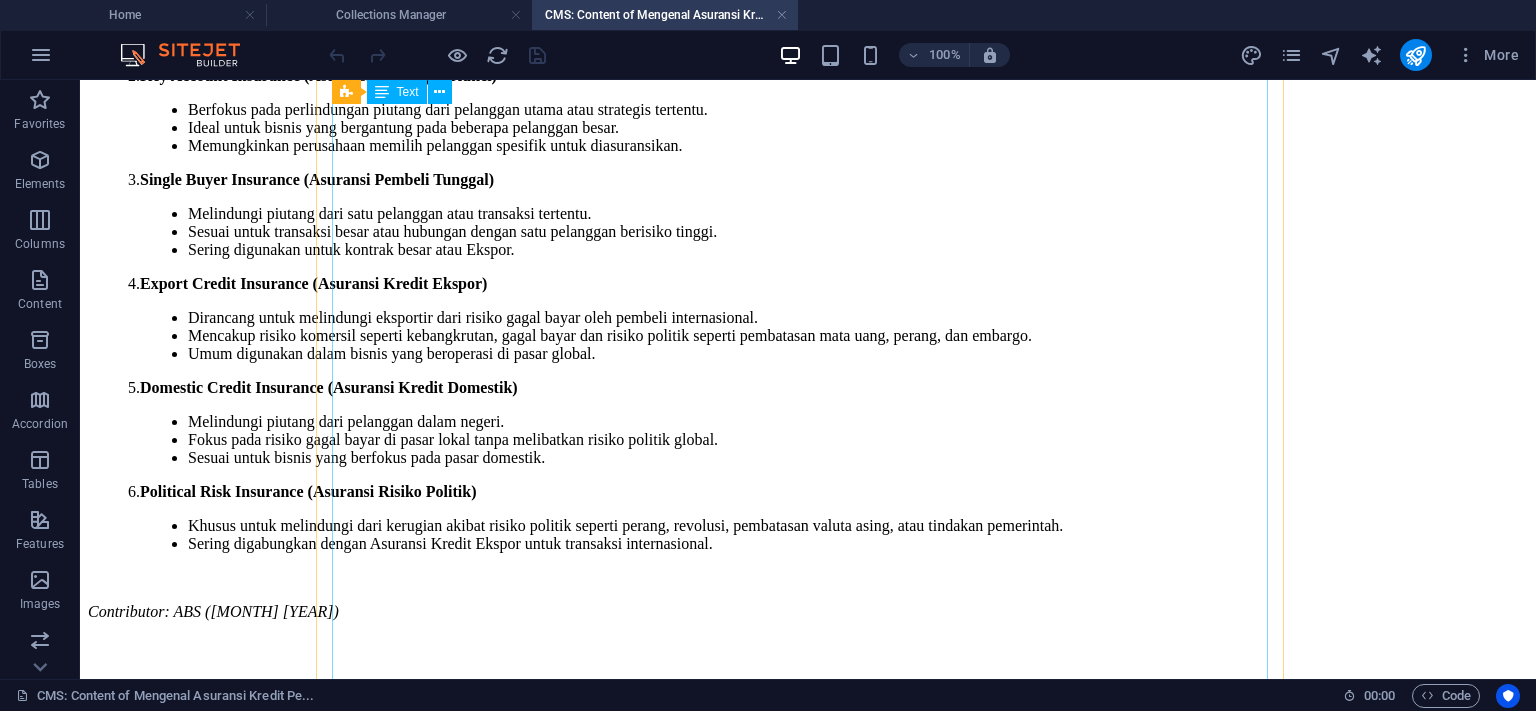 scroll, scrollTop: 1580, scrollLeft: 0, axis: vertical 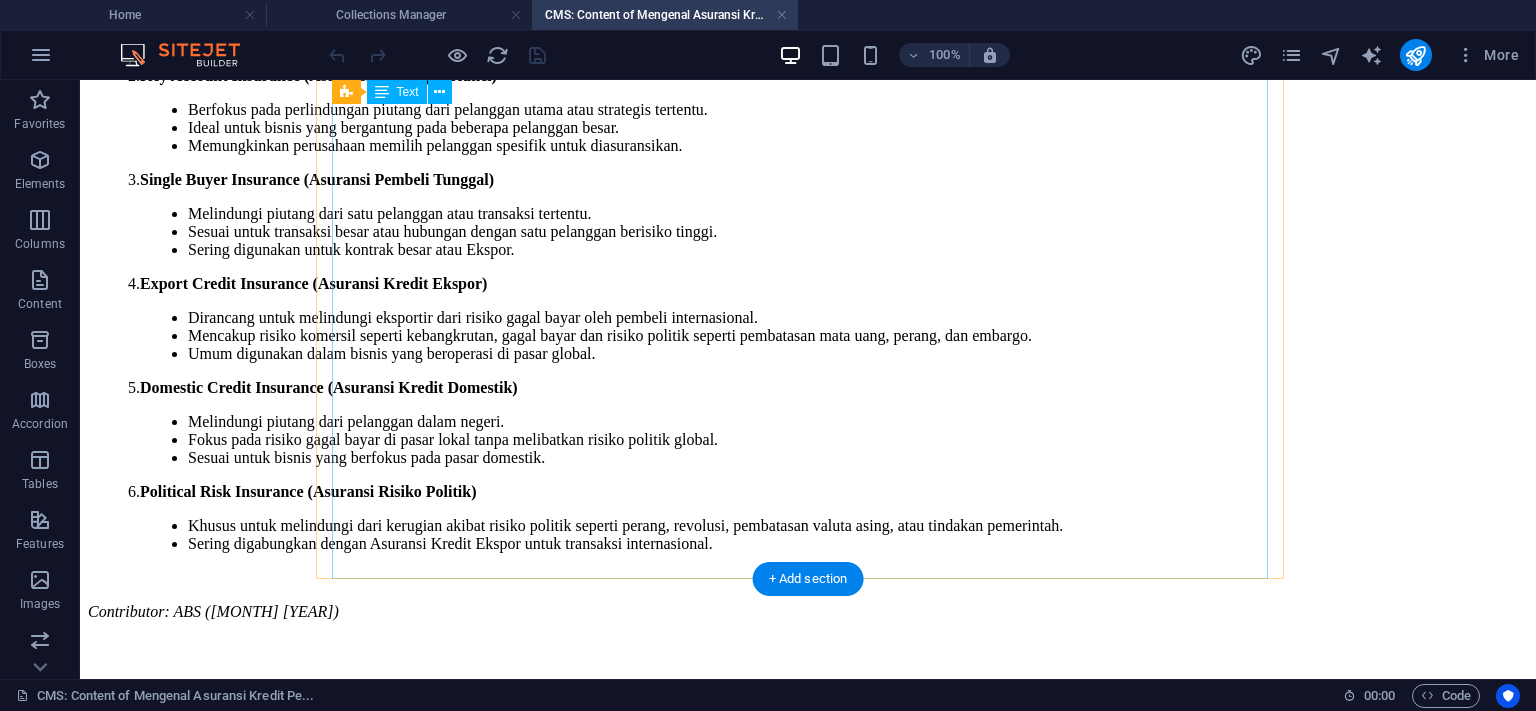 click on "Asuransi Kredit Perdagangan (Trade Credit Insurance) adalah alat manajemen risiko untuk melindungi bisnis dari kerugian akibat kegagalan bayar dari pelanggan komersil. Asuransi ini menjamin tagihan yang tidak dibayar karena ketidakmampuan atau kebangkrutan pelanggan, gagal bayar berkepanjangan, atau risiko politik seperti pembatasan mata uang, perang, atau bencana alam. Asuransi ini memberikan manfaat khusus lain termasuk menstabilkan arus kas, mendapatkan syarat pembiayaan yang lebih baik, dan memperluas kredit kepada pelanggan baru dan mendukung pertumbuhan bisnis dengan risiko yang terbatas dan bisa dilakuam mitigasi sehingga menambah kepercayaan diri dari penjual. Fungsi utama Asuransi Kredit Perdagangan (Trade Credit Insurance) adalah: Melindungi dari Risiko Gagal Bayar : Memberikan ganti rugi jika pelanggan tidak membayar tagihan karena kebangkrutan, gagal bayar berkepanjangan, atau risiko politik seperti pembatasan mata uang, perang, atau bencana alam. Menjaga Arus Kas Mendukung Ekspansi Bisnis . 2." at bounding box center [808, 108] 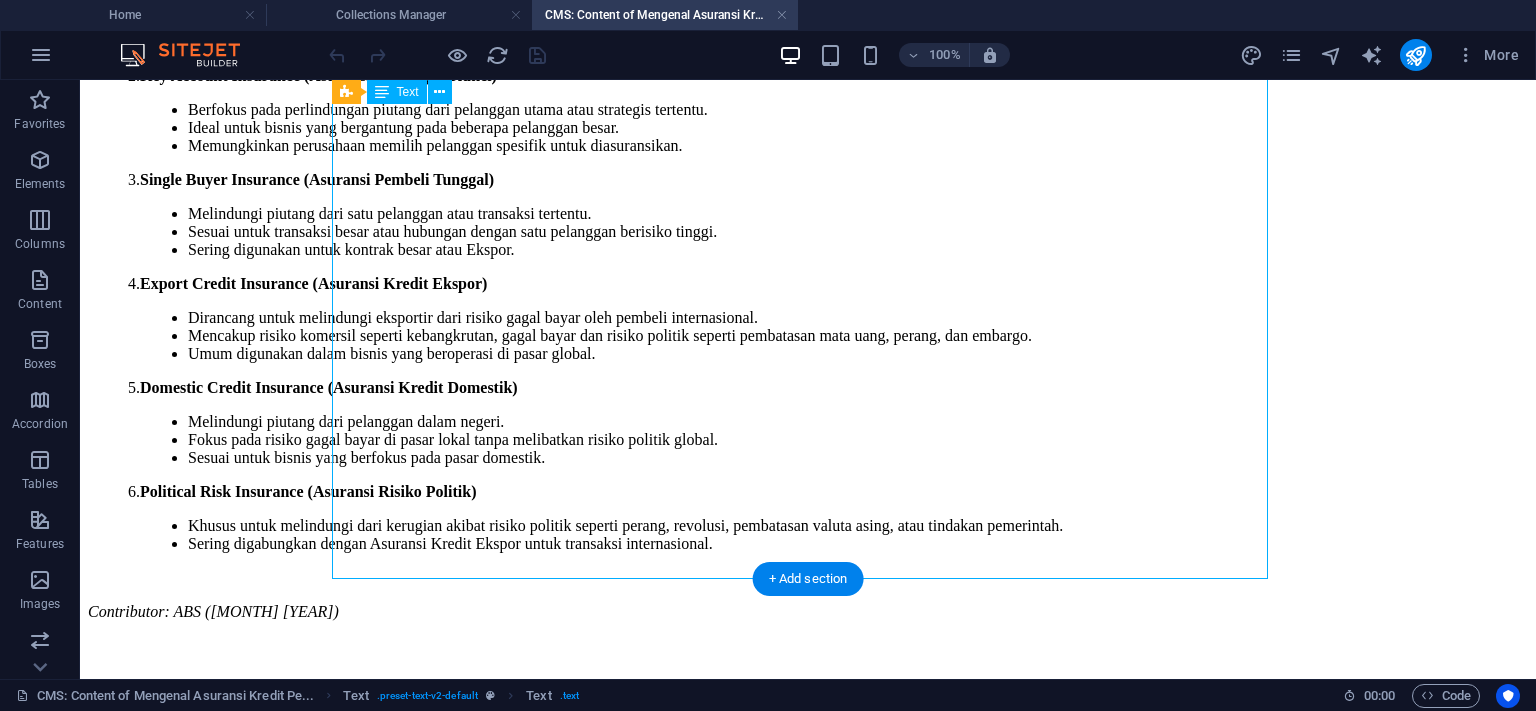 click on "Asuransi Kredit Perdagangan (Trade Credit Insurance) adalah alat manajemen risiko untuk melindungi bisnis dari kerugian akibat kegagalan bayar dari pelanggan komersil. Asuransi ini menjamin tagihan yang tidak dibayar karena ketidakmampuan atau kebangkrutan pelanggan, gagal bayar berkepanjangan, atau risiko politik seperti pembatasan mata uang, perang, atau bencana alam. Asuransi ini memberikan manfaat khusus lain termasuk menstabilkan arus kas, mendapatkan syarat pembiayaan yang lebih baik, dan memperluas kredit kepada pelanggan baru dan mendukung pertumbuhan bisnis dengan risiko yang terbatas dan bisa dilakuam mitigasi sehingga menambah kepercayaan diri dari penjual. Fungsi utama Asuransi Kredit Perdagangan (Trade Credit Insurance) adalah: Melindungi dari Risiko Gagal Bayar : Memberikan ganti rugi jika pelanggan tidak membayar tagihan karena kebangkrutan, gagal bayar berkepanjangan, atau risiko politik seperti pembatasan mata uang, perang, atau bencana alam. Menjaga Arus Kas Mendukung Ekspansi Bisnis . 2." at bounding box center [808, 108] 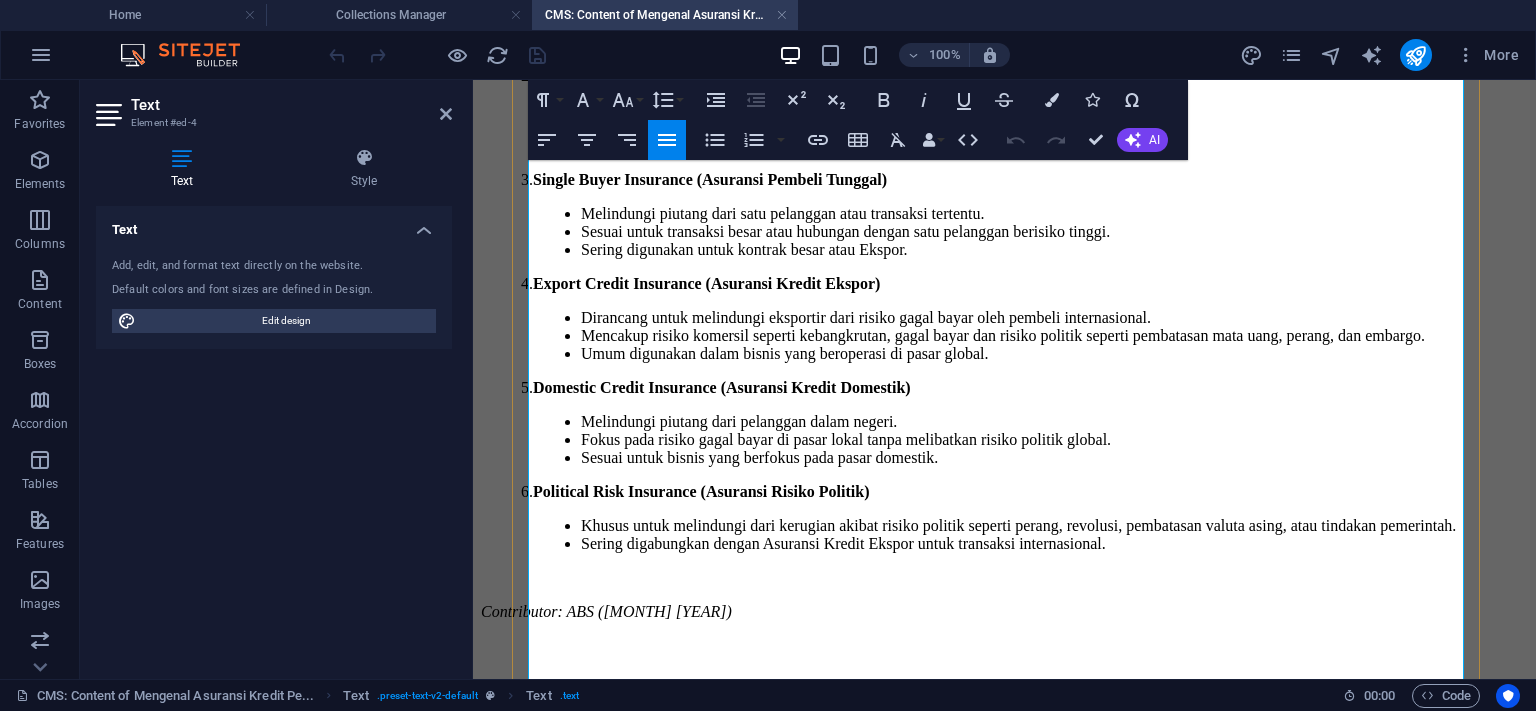 scroll, scrollTop: 1580, scrollLeft: 0, axis: vertical 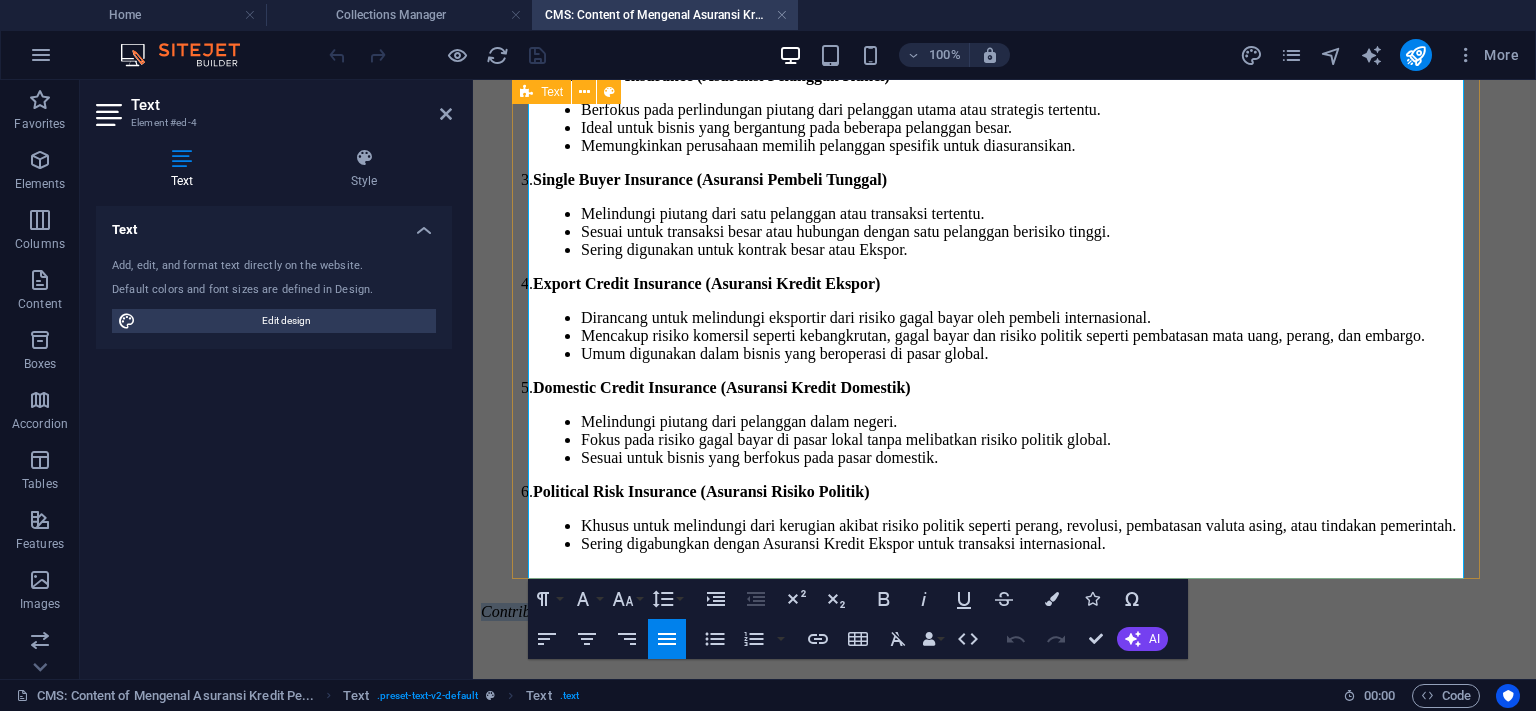 drag, startPoint x: 814, startPoint y: 535, endPoint x: 492, endPoint y: 547, distance: 322.2235 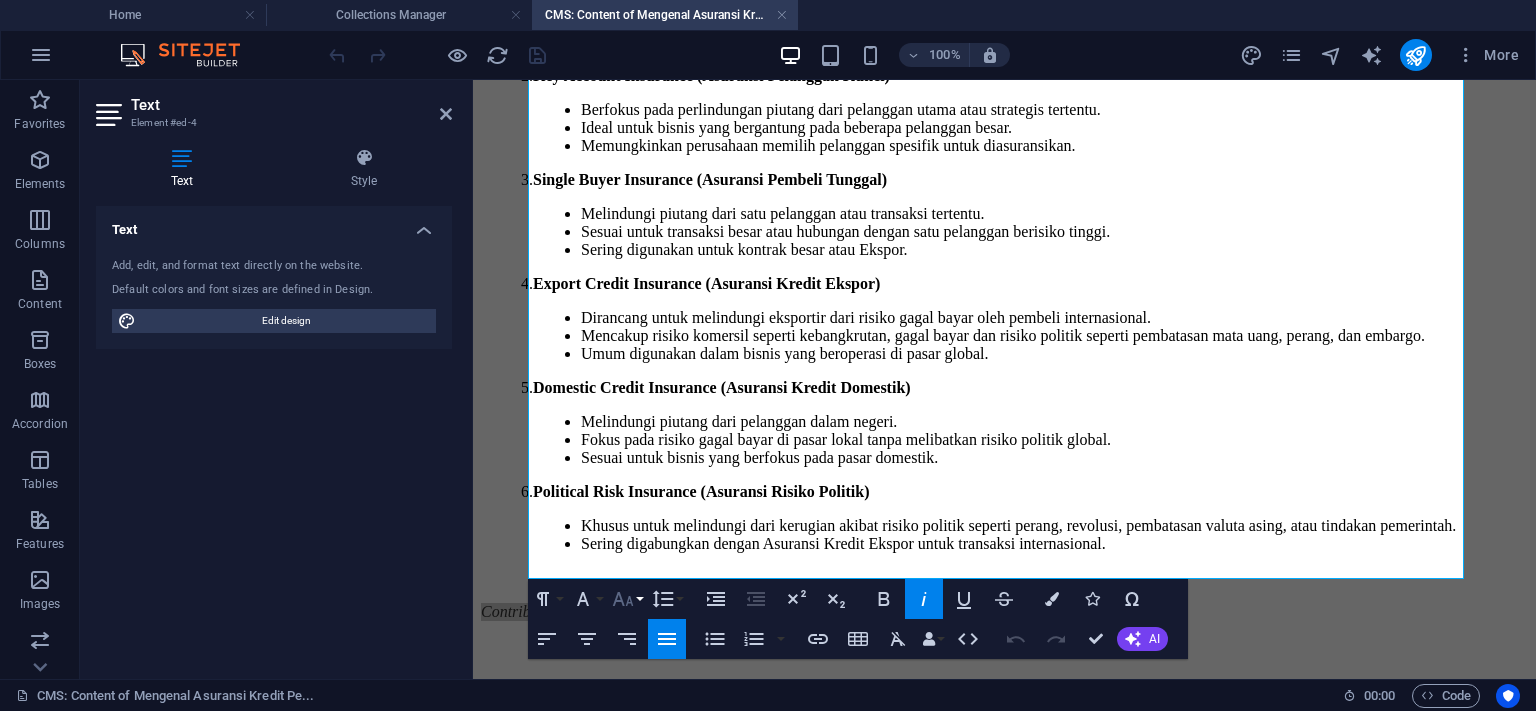 click on "Font Size" at bounding box center [627, 599] 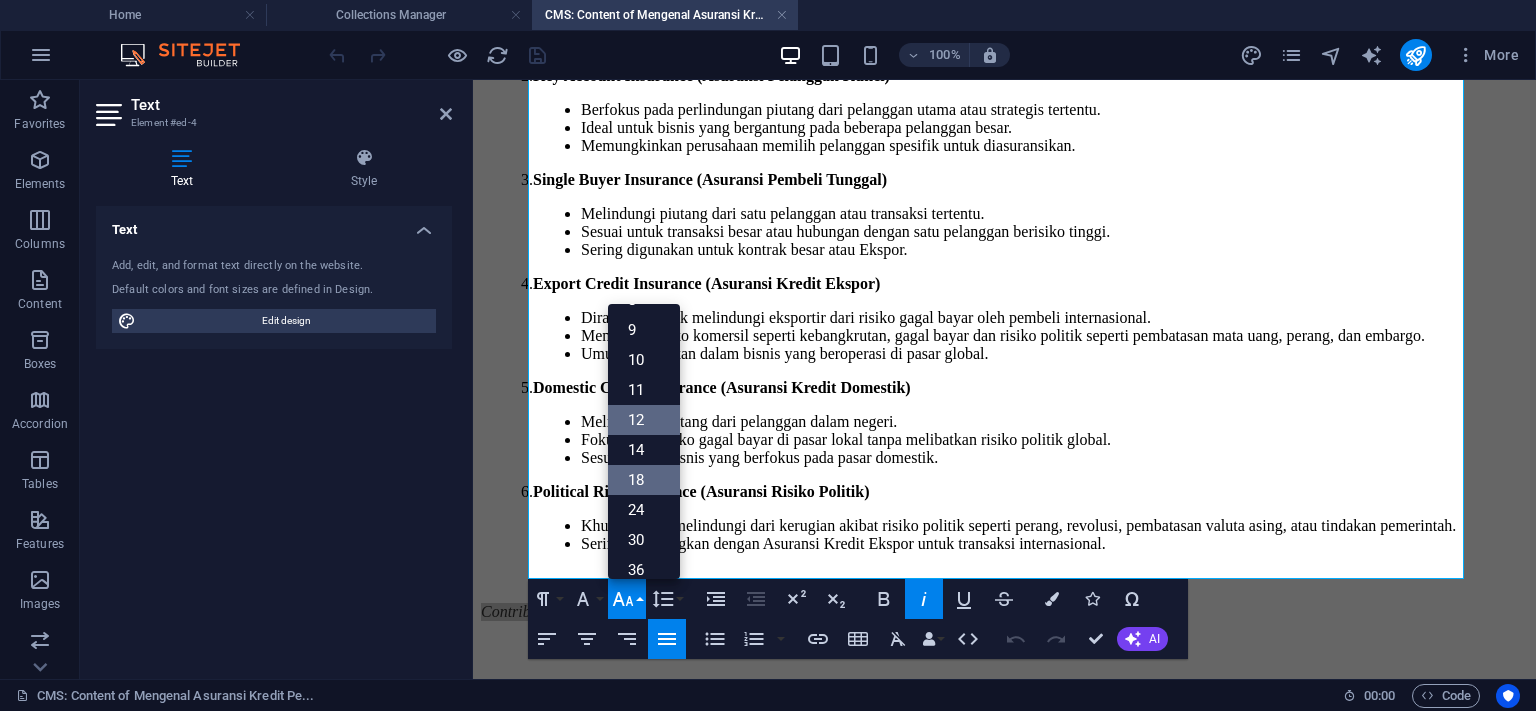 scroll, scrollTop: 0, scrollLeft: 0, axis: both 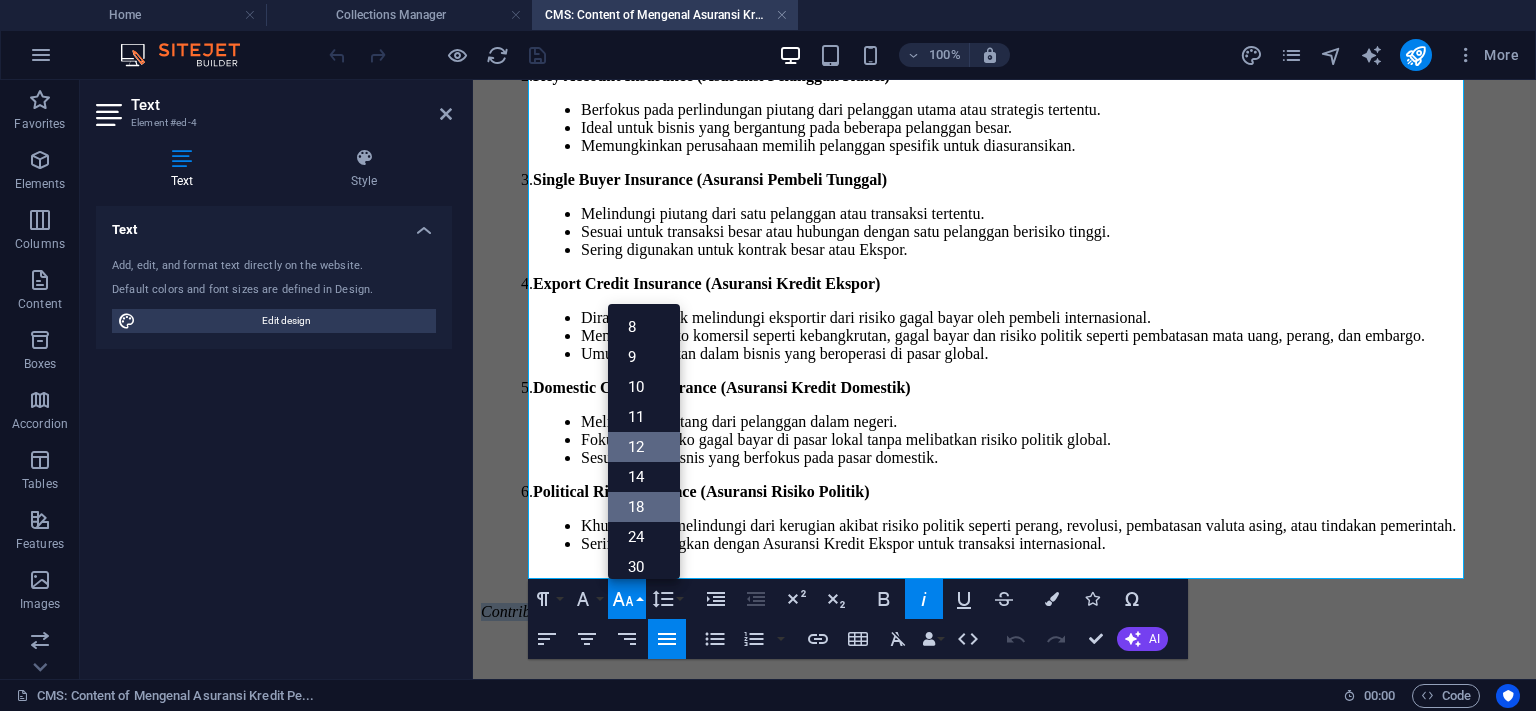click on "12" at bounding box center (644, 447) 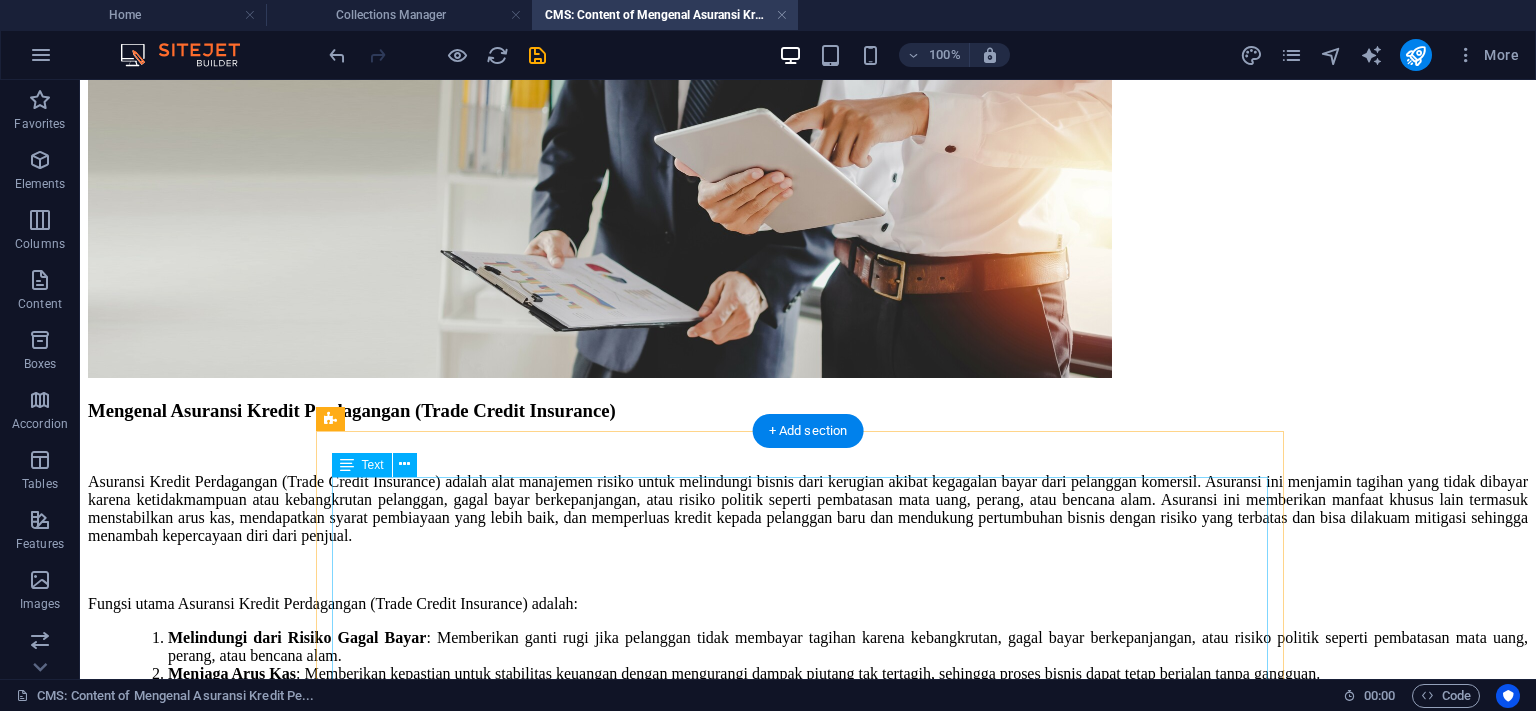 scroll, scrollTop: 0, scrollLeft: 0, axis: both 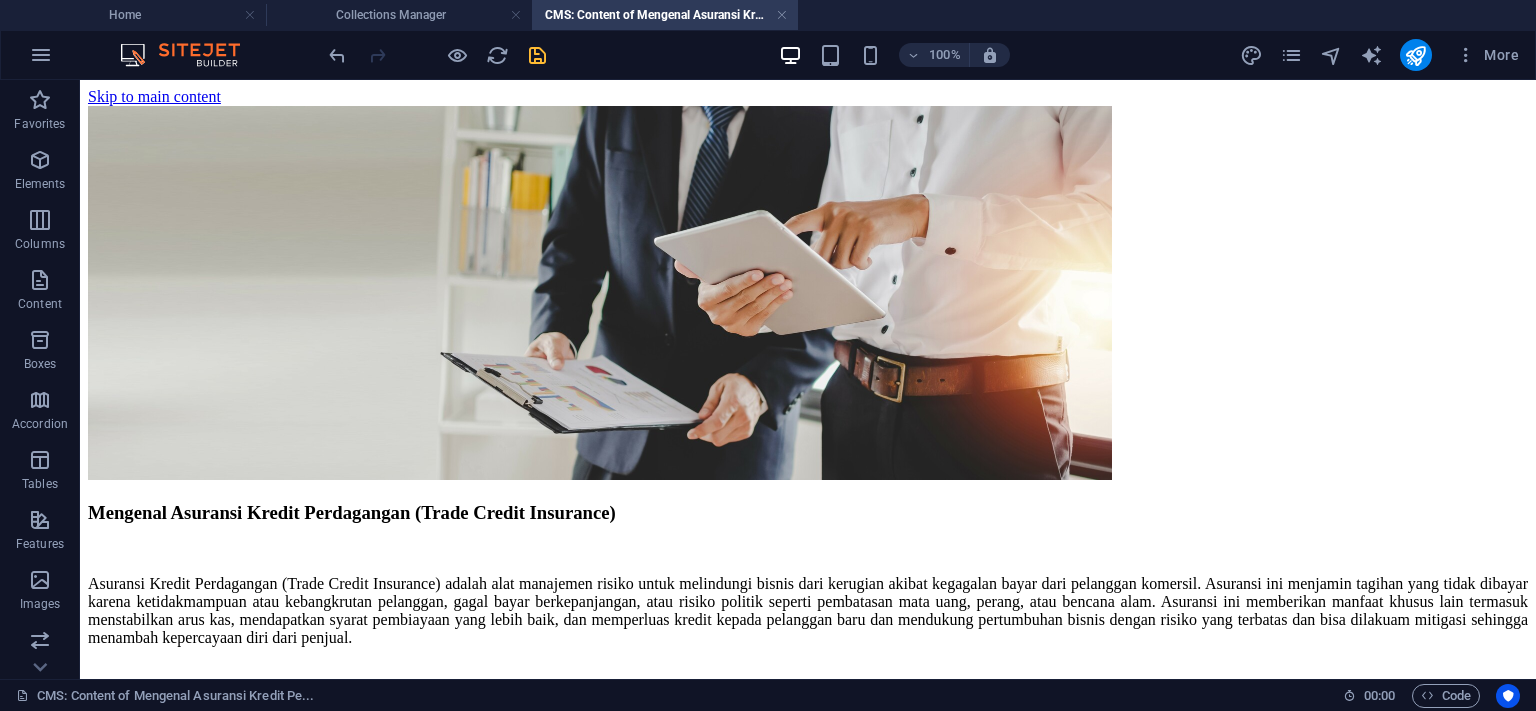 click at bounding box center (537, 55) 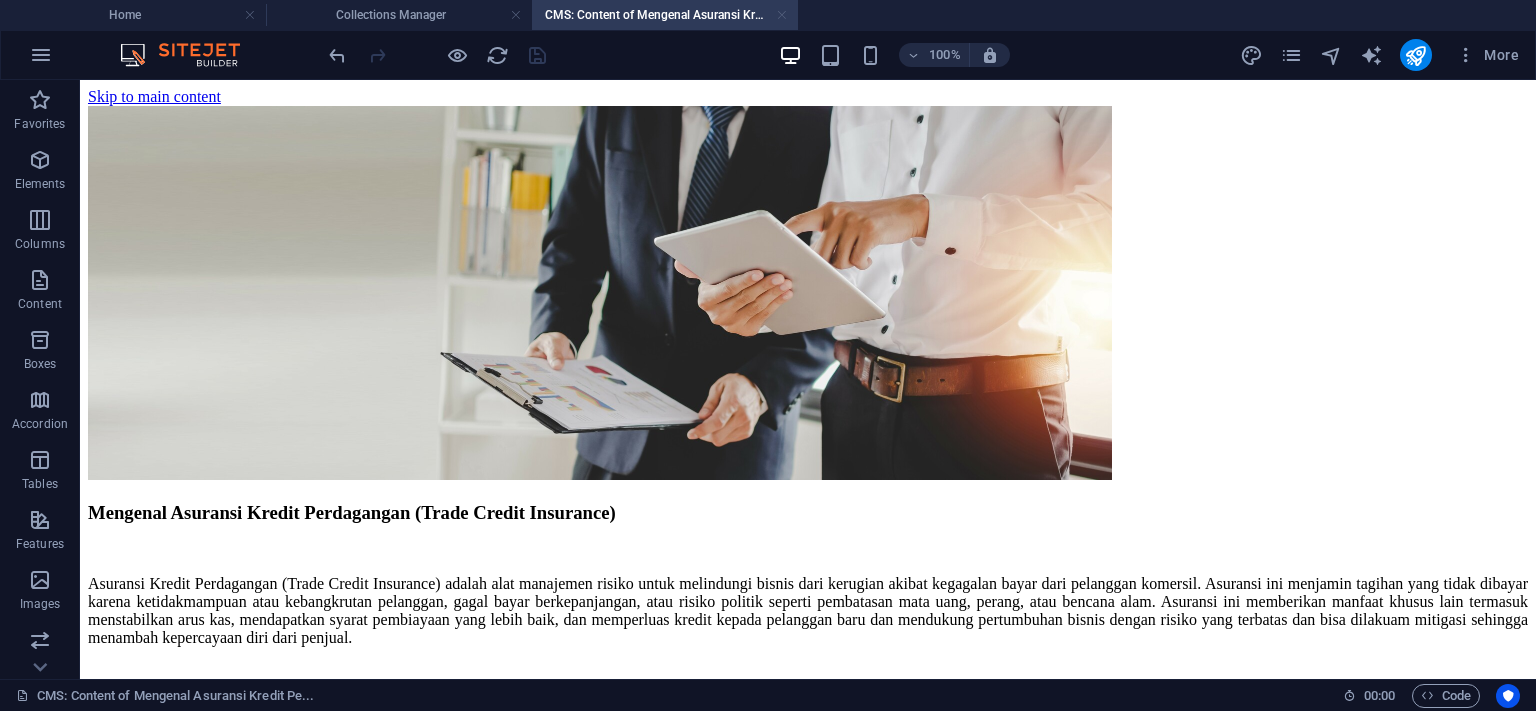 click at bounding box center [782, 15] 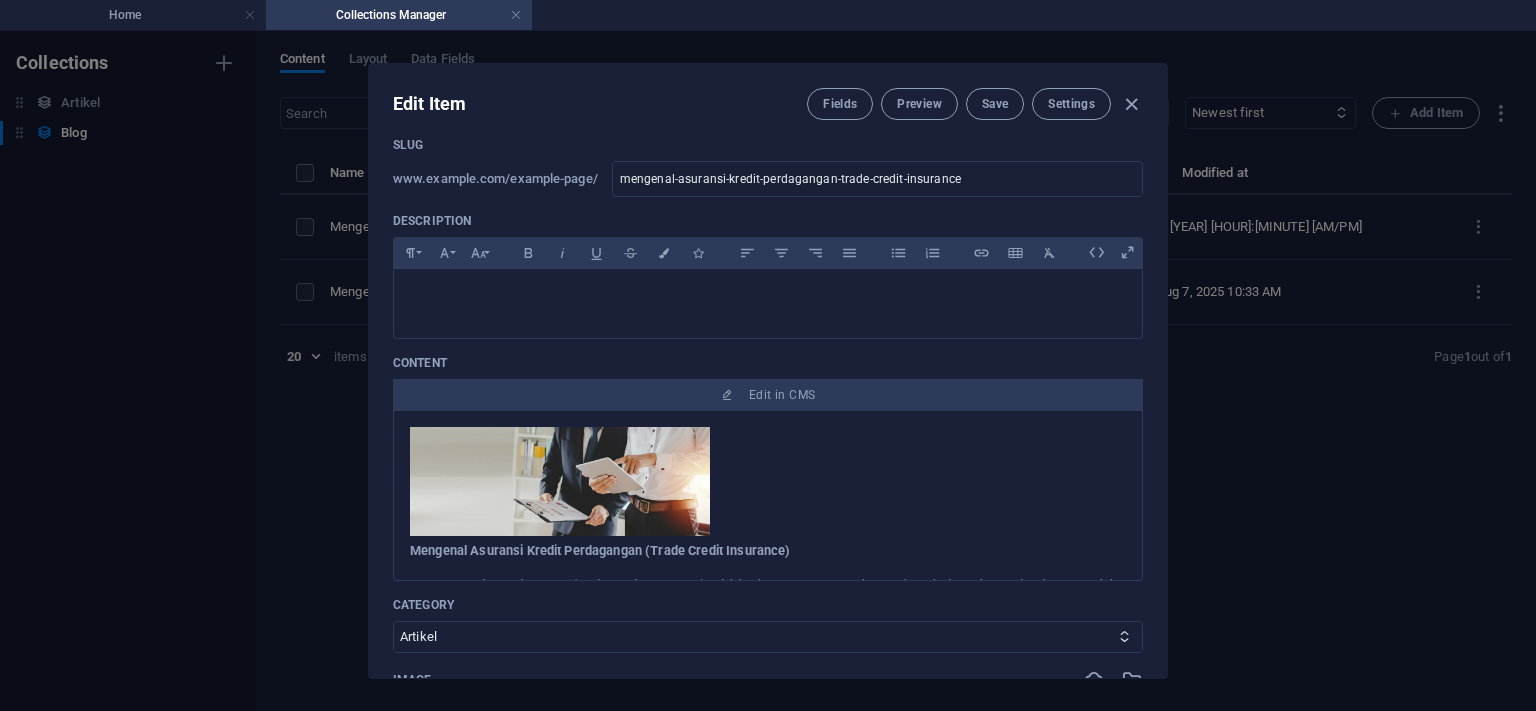 scroll, scrollTop: 364, scrollLeft: 0, axis: vertical 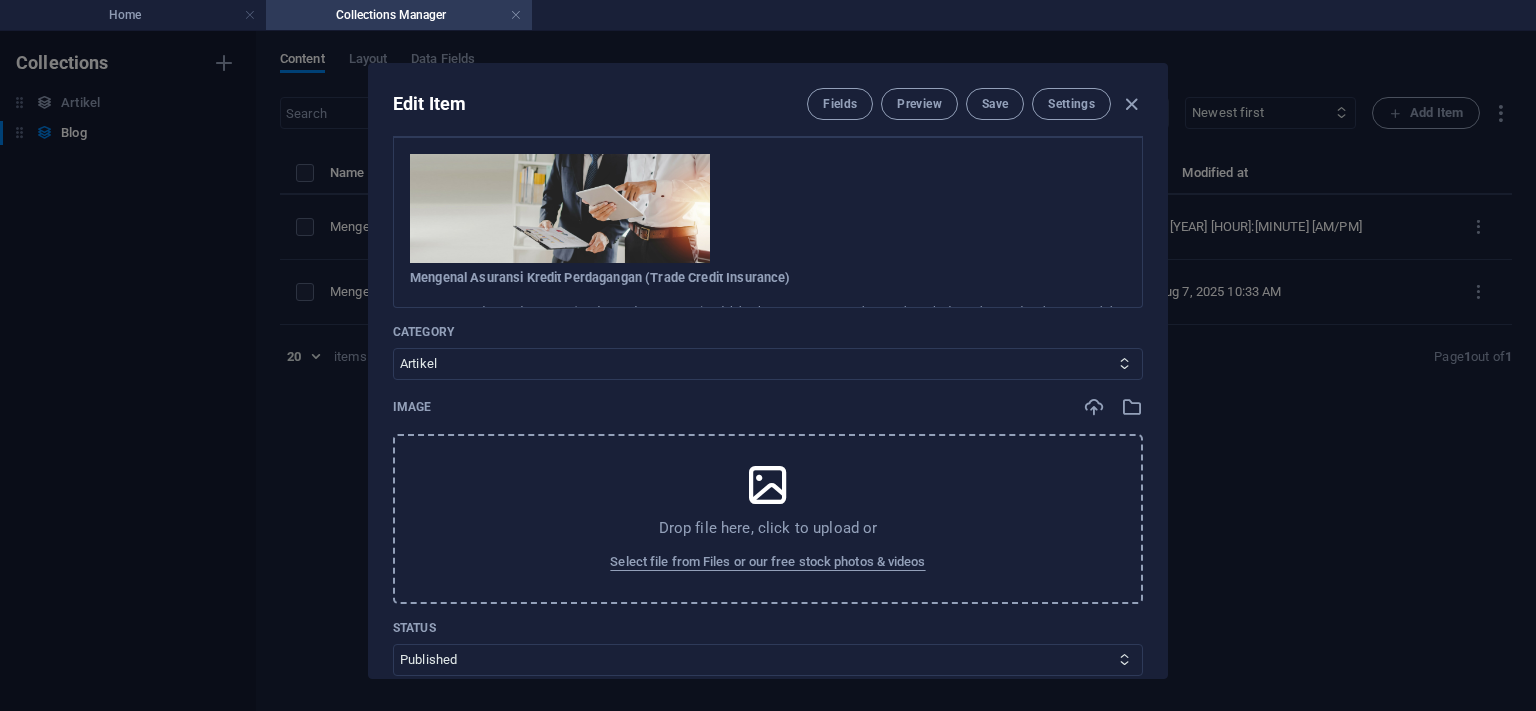 click at bounding box center (768, 485) 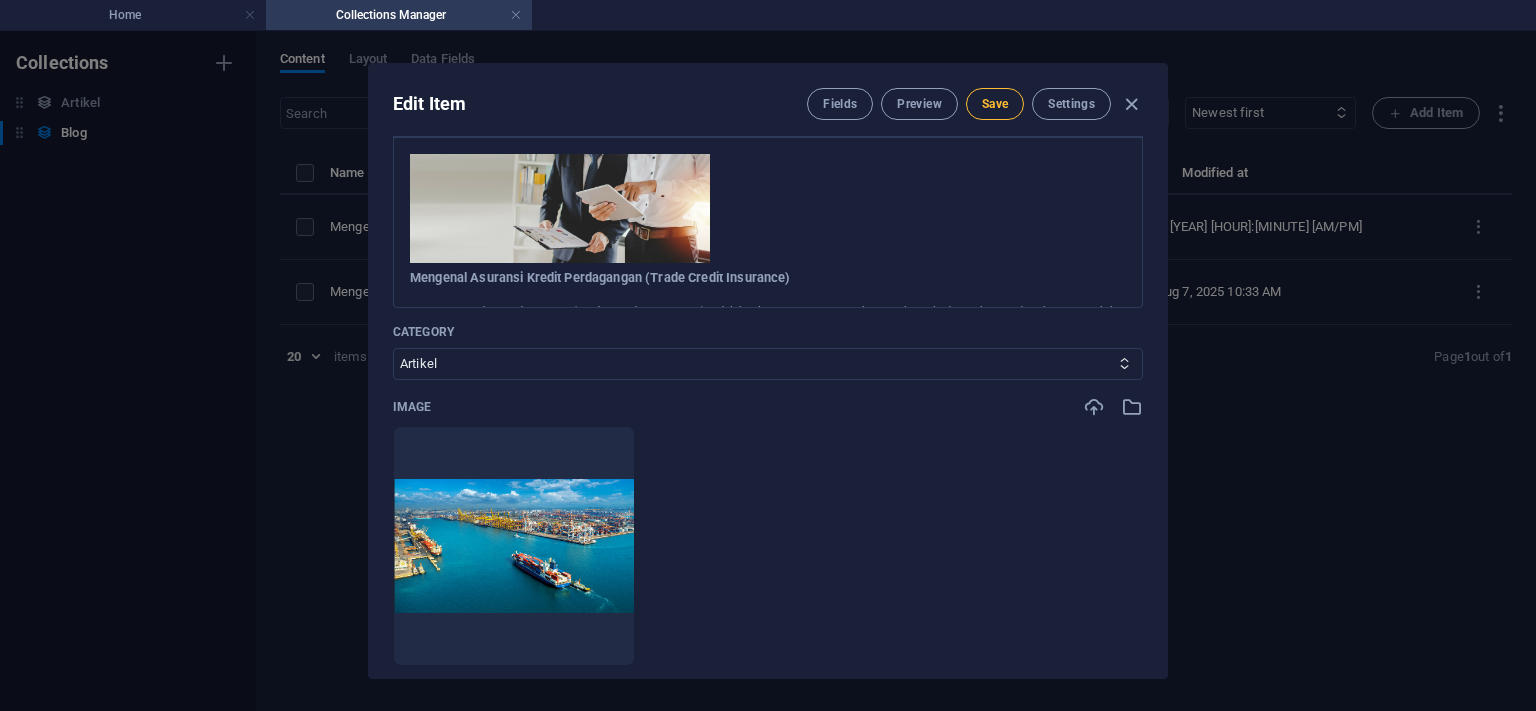 click on "Save" at bounding box center (995, 104) 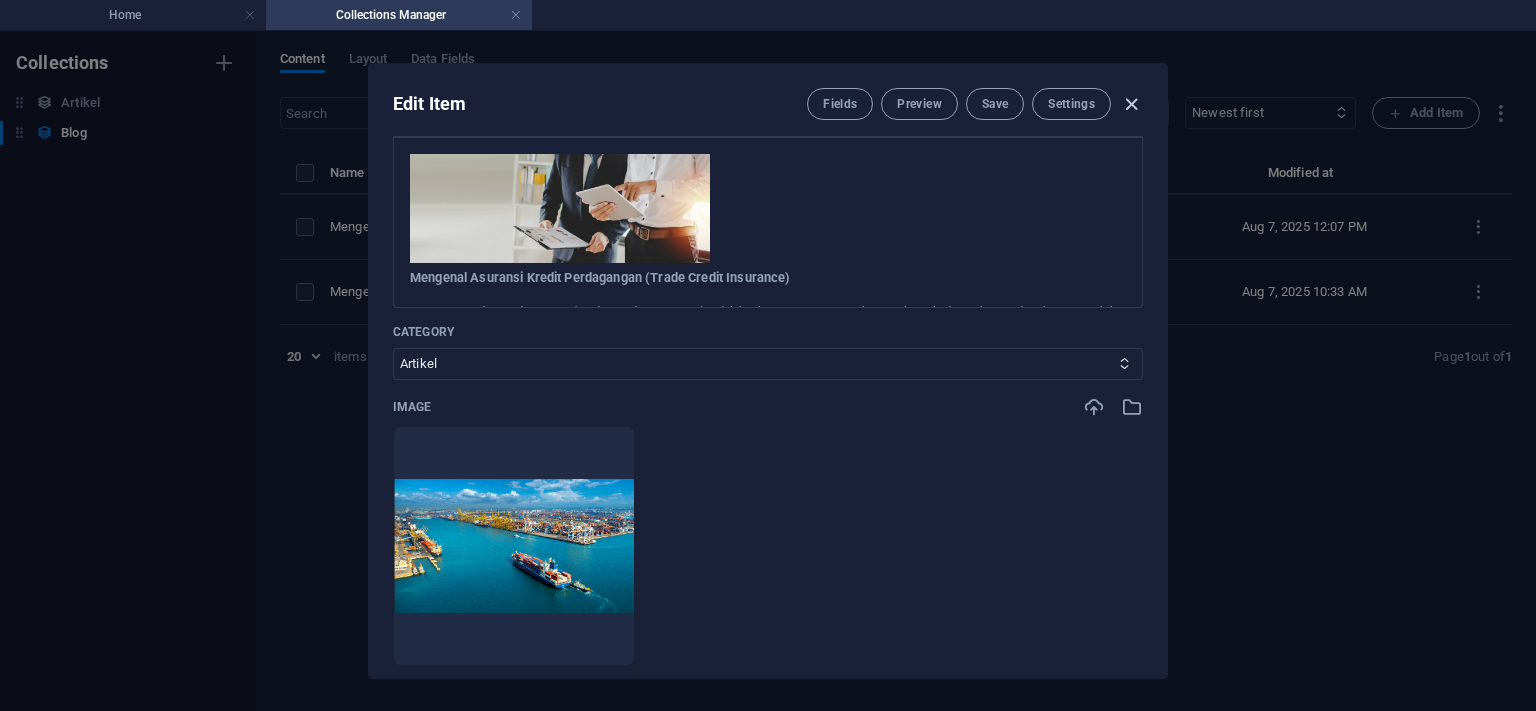 click at bounding box center [1131, 104] 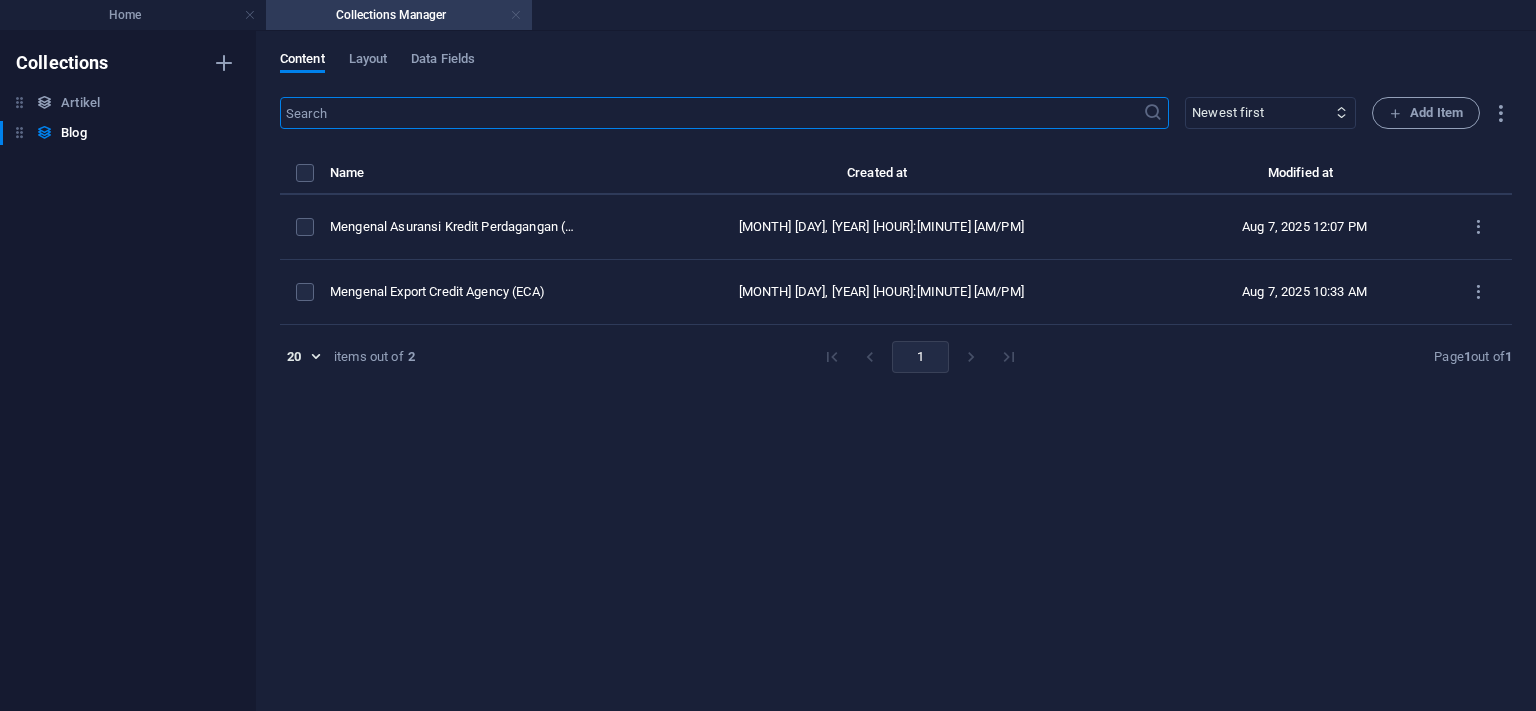 click at bounding box center [516, 15] 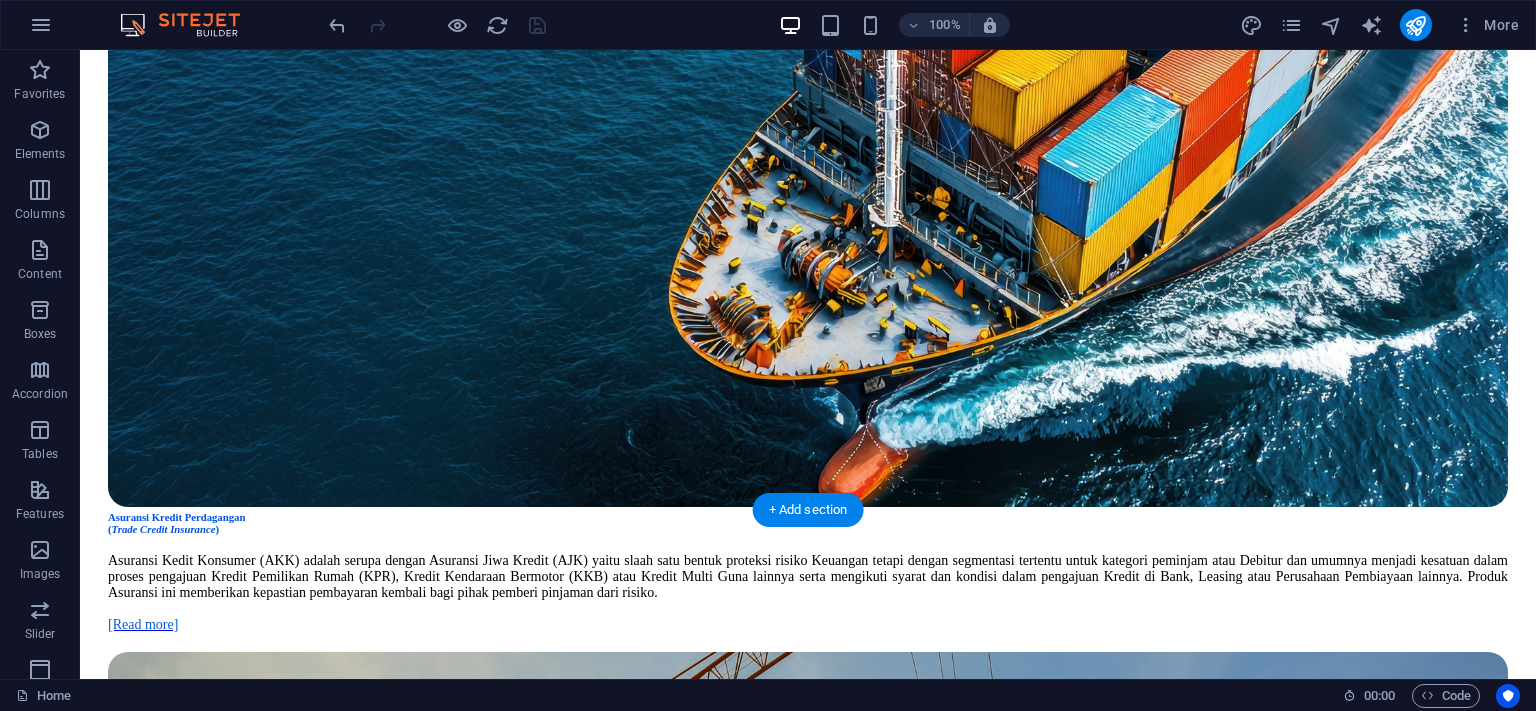 scroll, scrollTop: 3454, scrollLeft: 0, axis: vertical 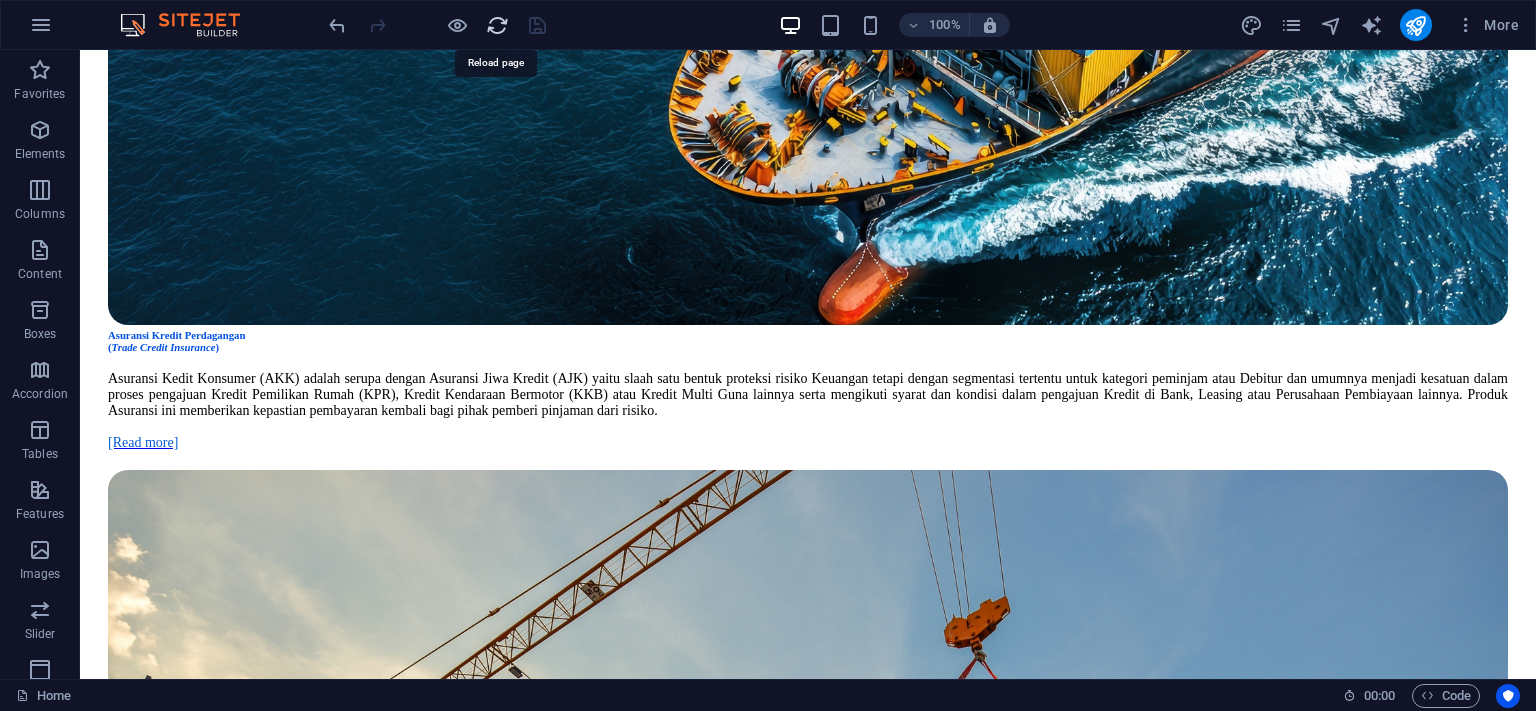 click at bounding box center (497, 25) 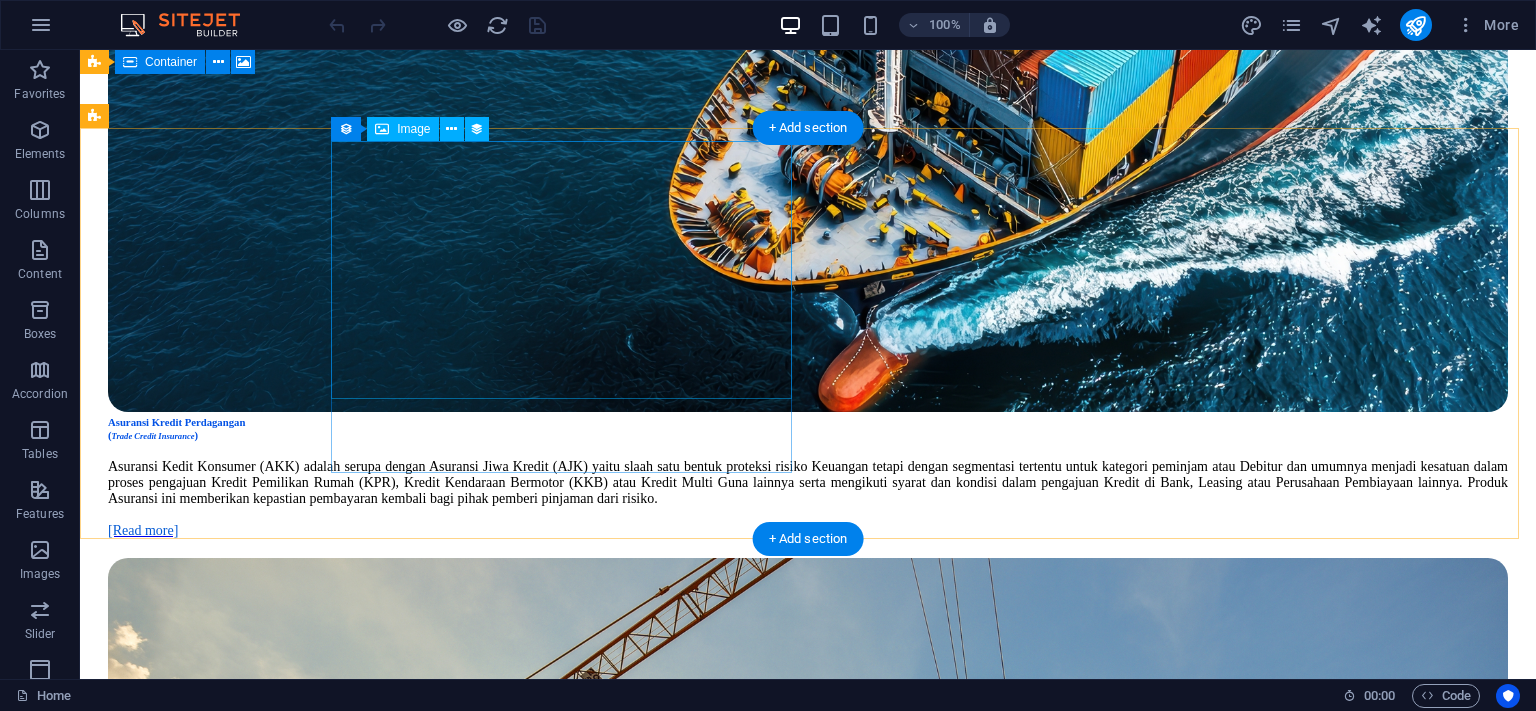 scroll, scrollTop: 3348, scrollLeft: 0, axis: vertical 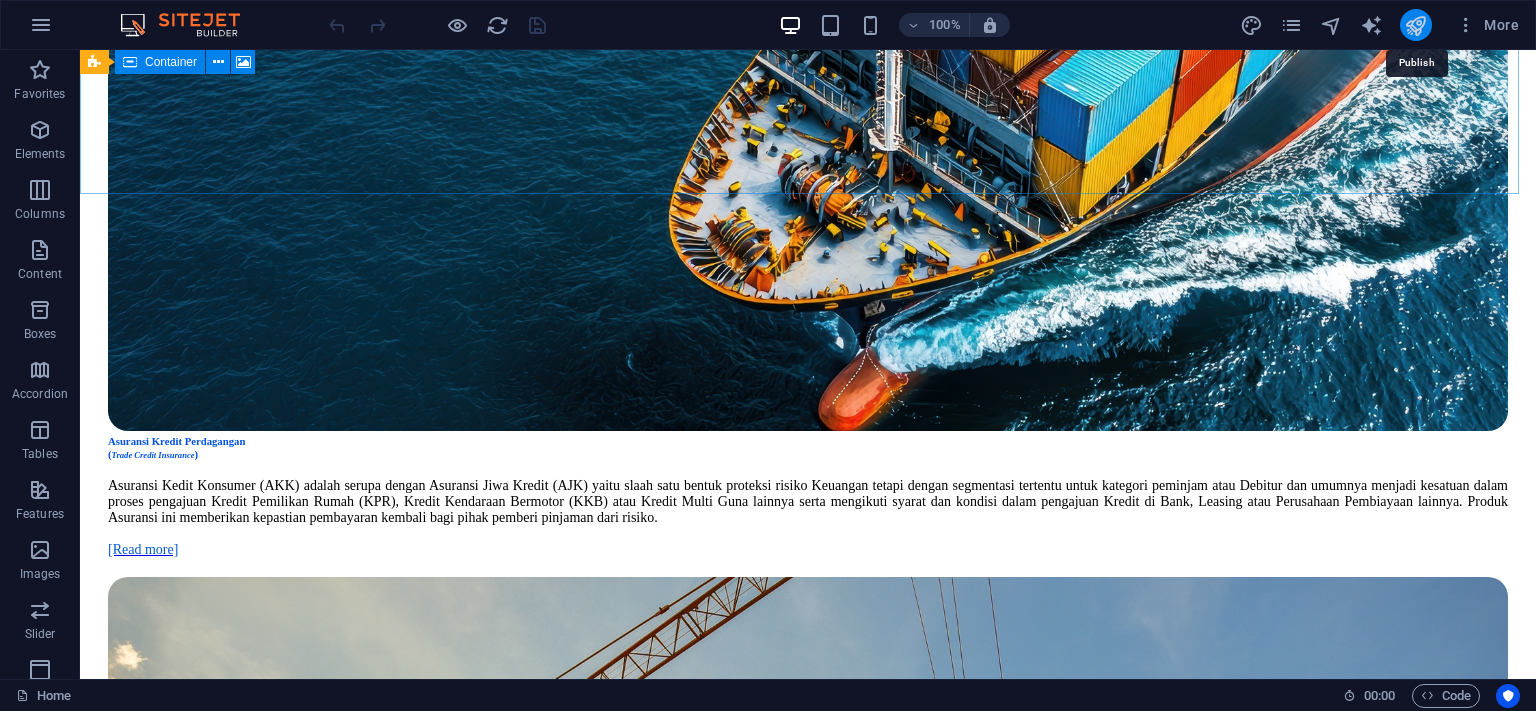 click at bounding box center (1415, 25) 